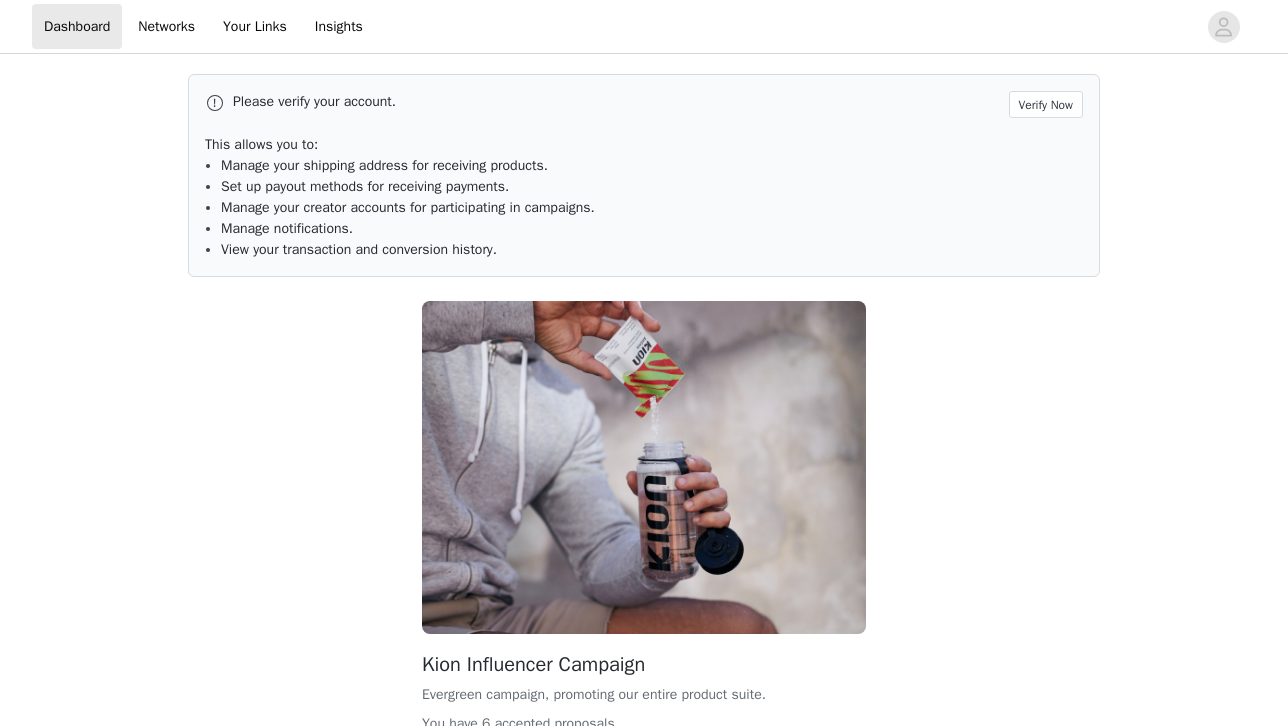 scroll, scrollTop: 0, scrollLeft: 0, axis: both 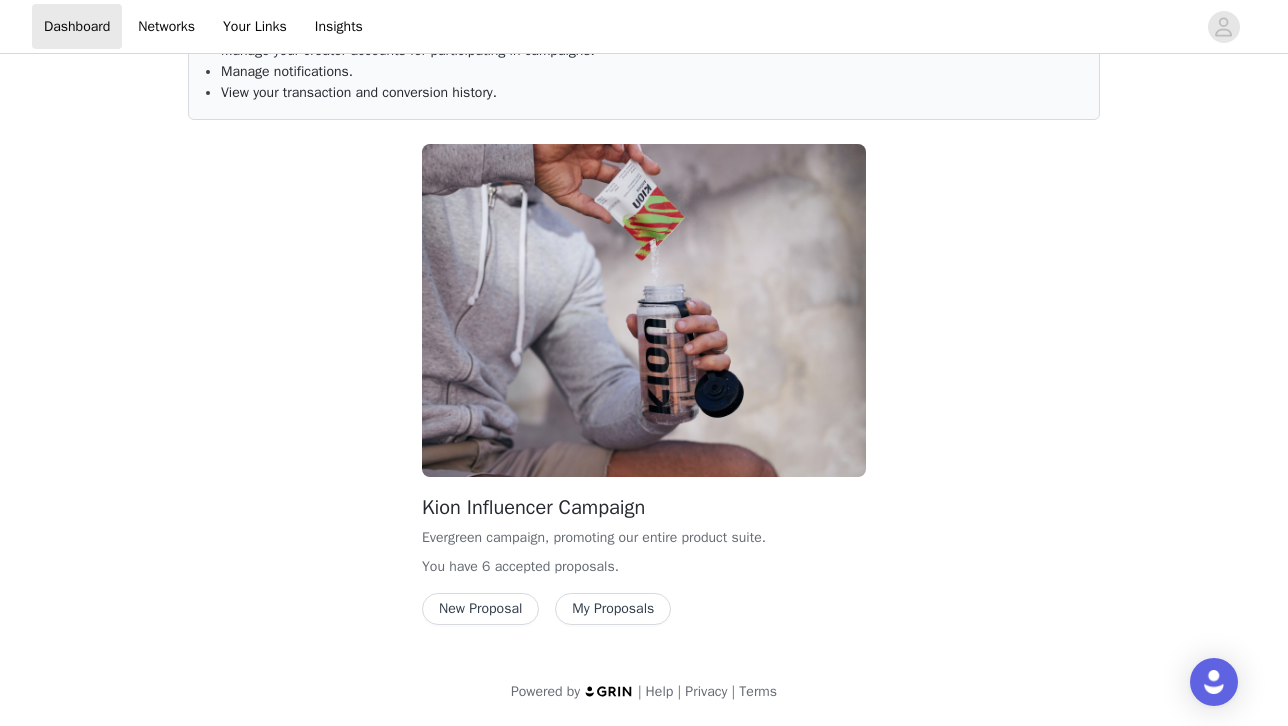 click on "My Proposals" at bounding box center (613, 609) 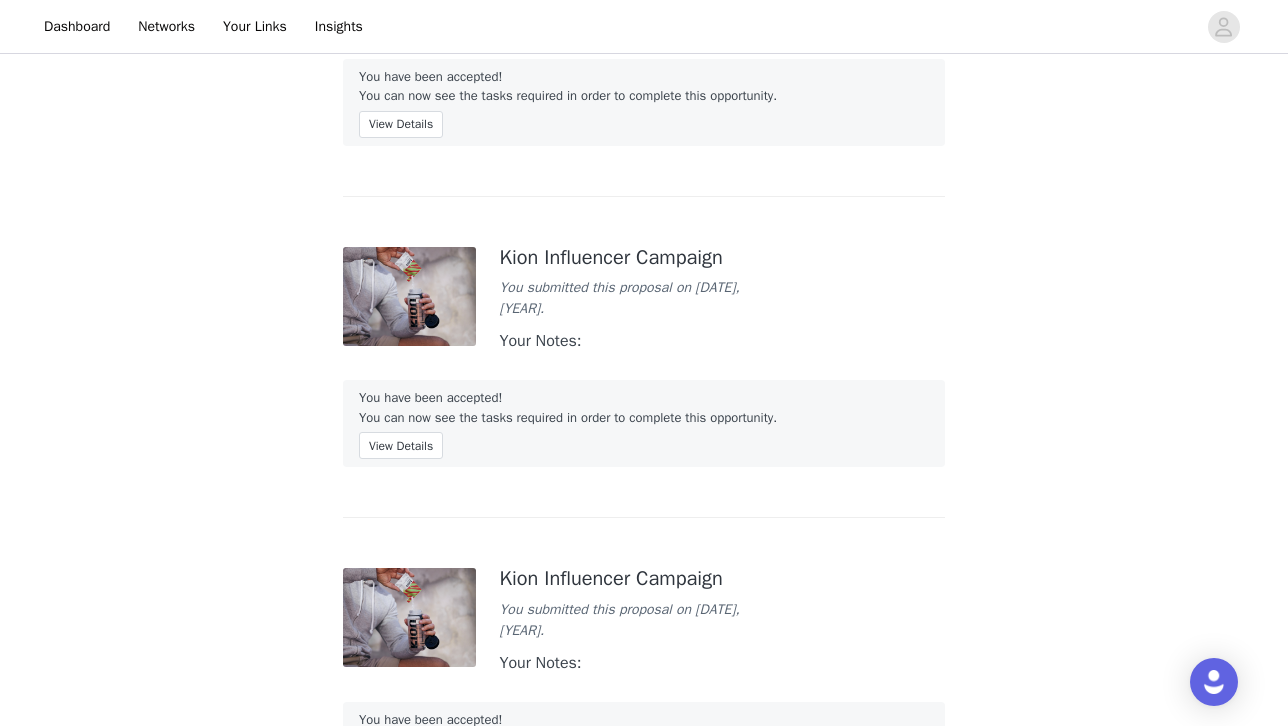 scroll, scrollTop: 0, scrollLeft: 0, axis: both 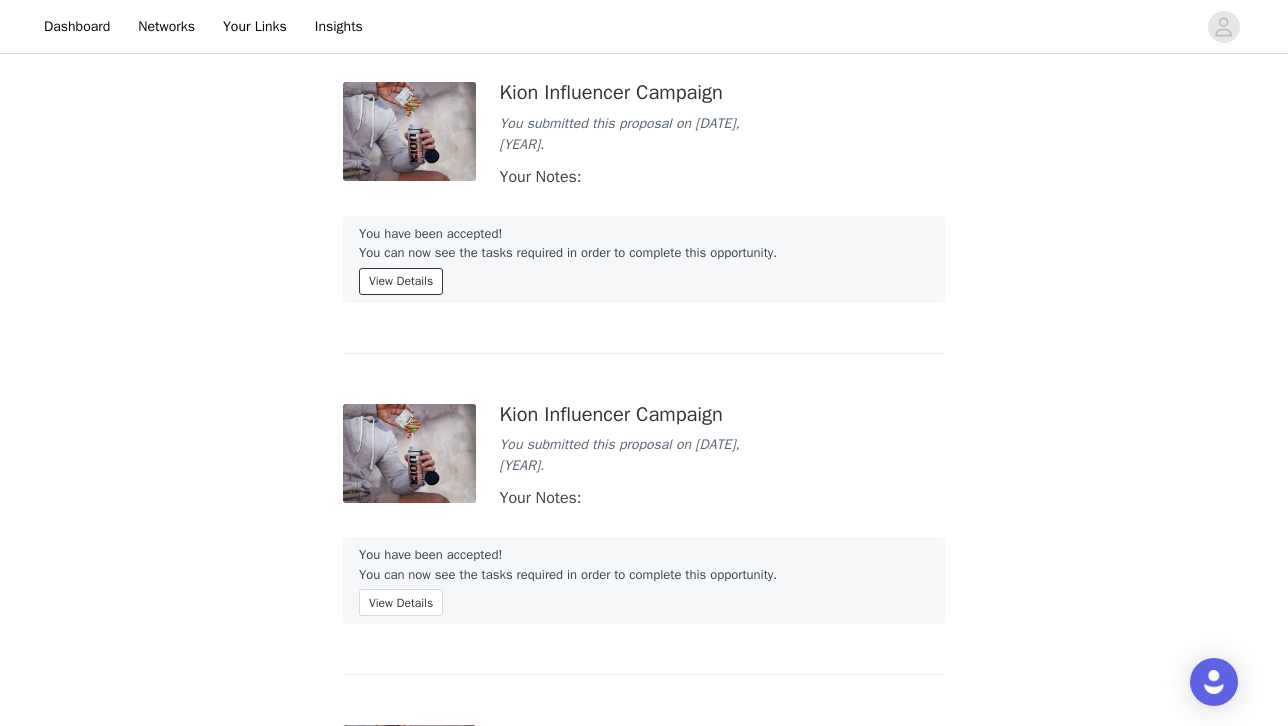 click on "View Details" at bounding box center [401, 281] 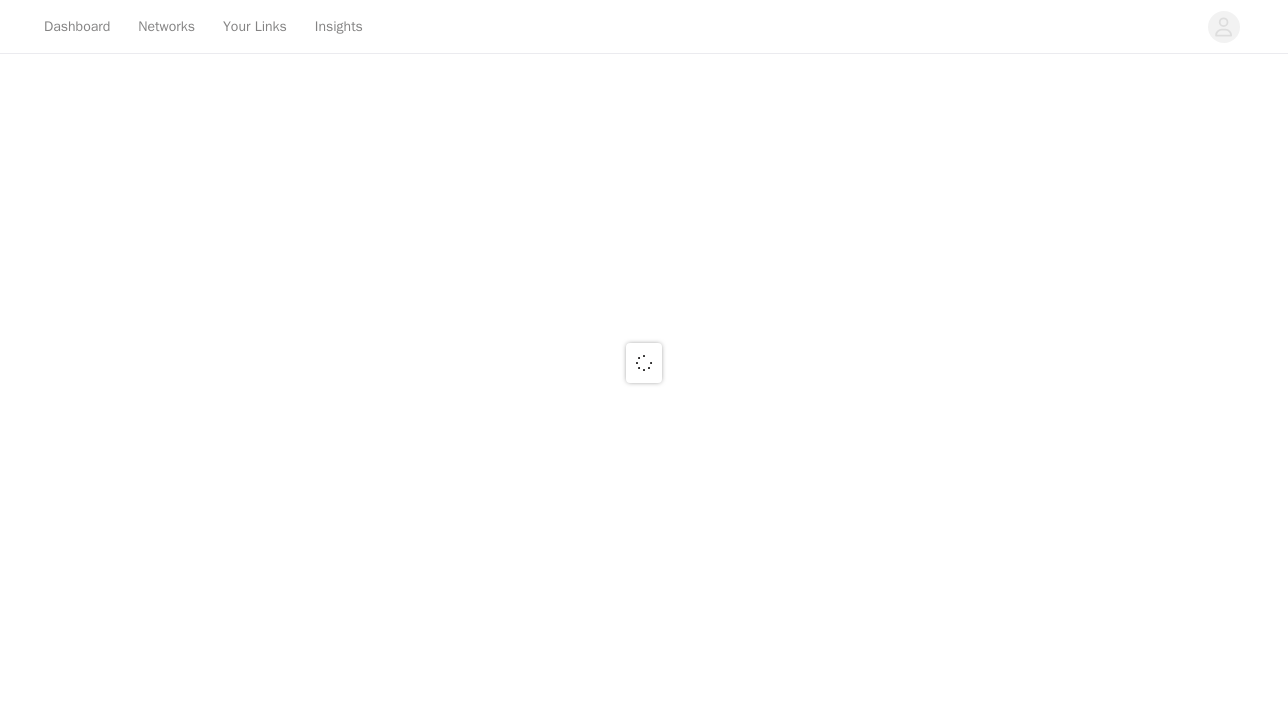 scroll, scrollTop: 0, scrollLeft: 0, axis: both 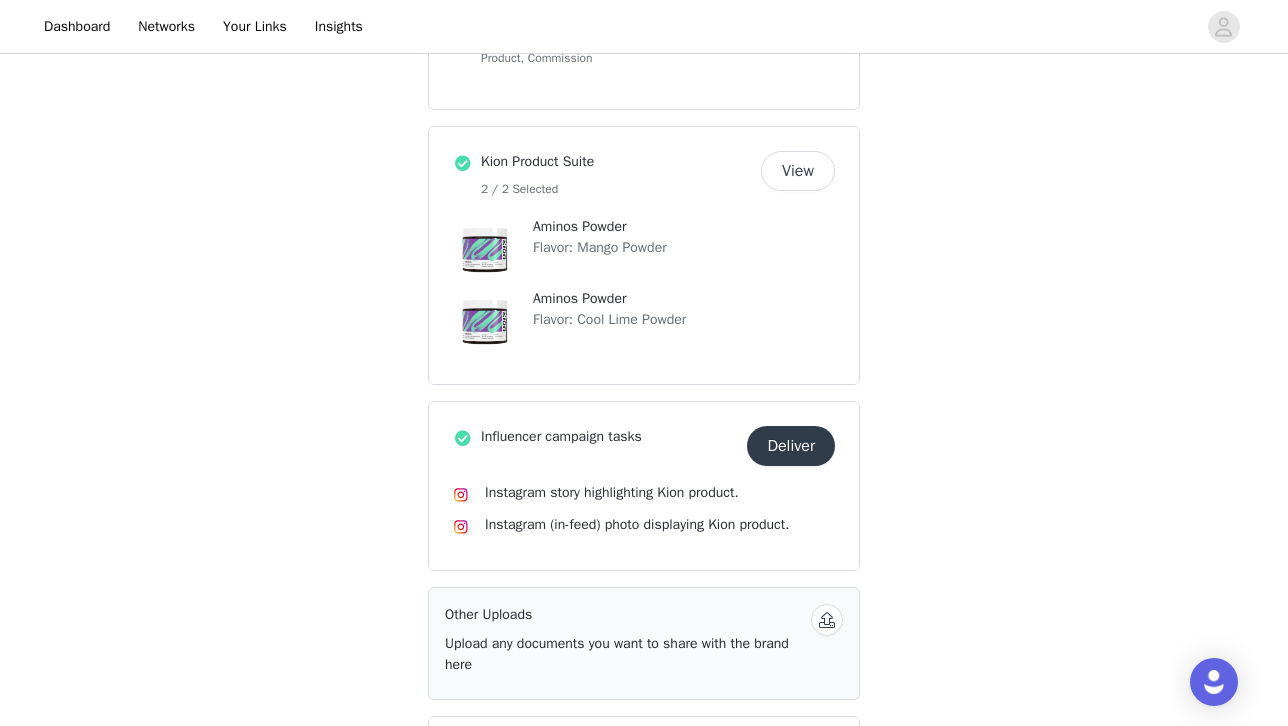 click on "Deliver" at bounding box center [791, 446] 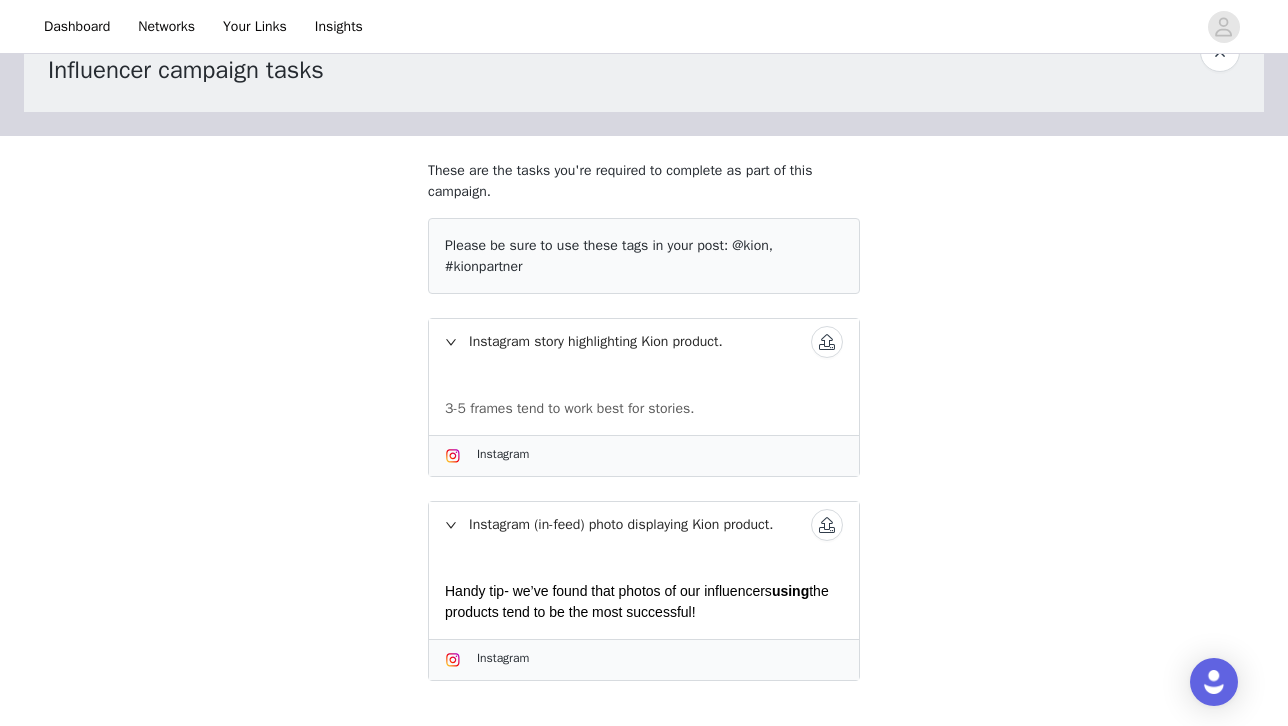 scroll, scrollTop: 99, scrollLeft: 0, axis: vertical 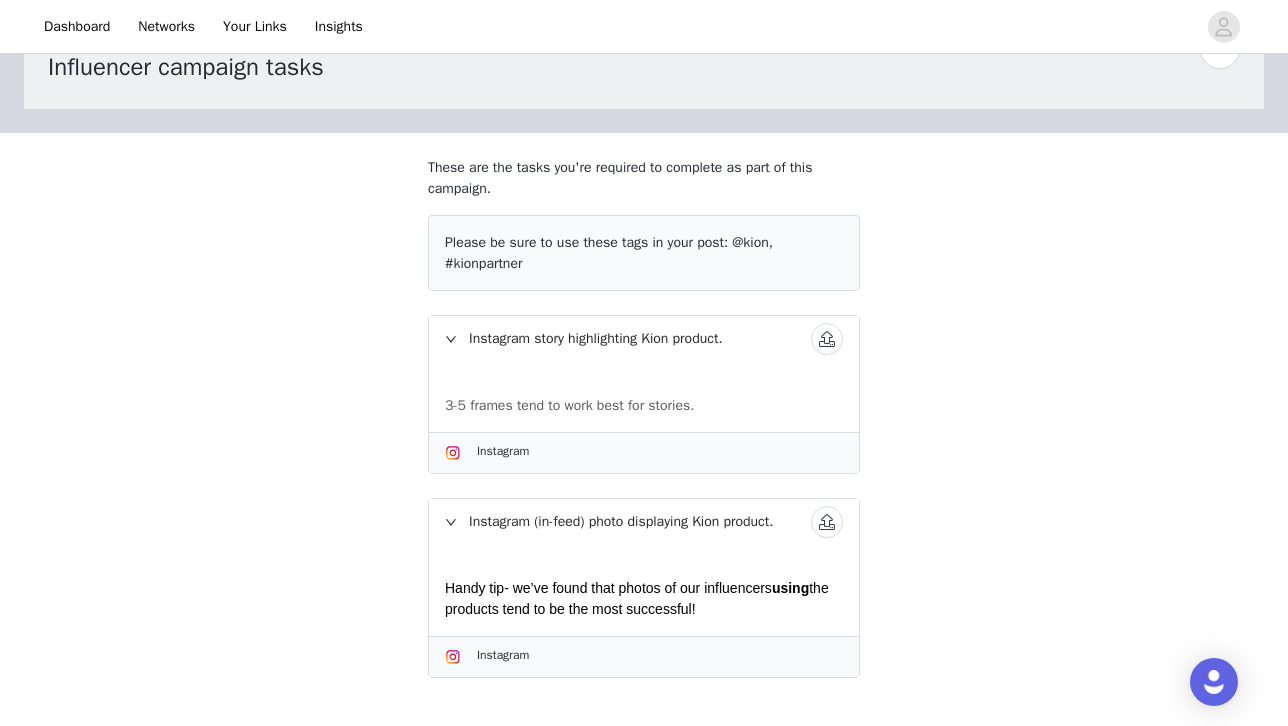 click at bounding box center (827, 522) 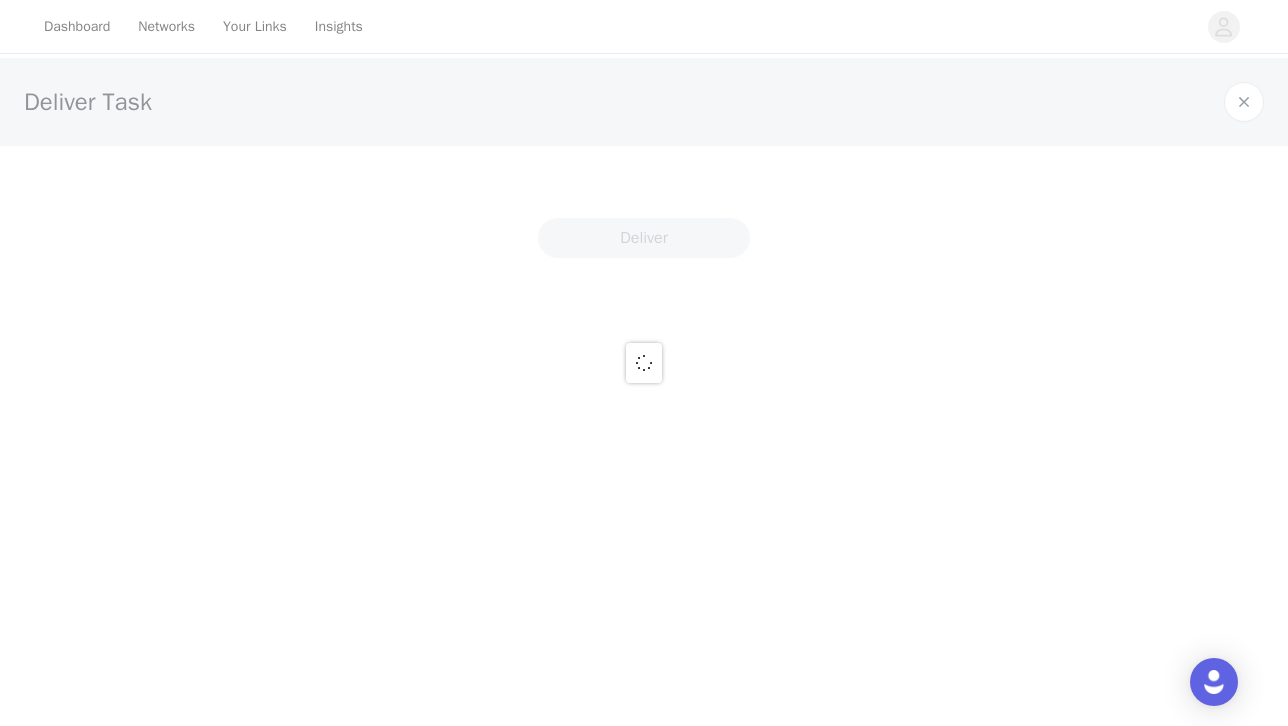 scroll, scrollTop: 0, scrollLeft: 0, axis: both 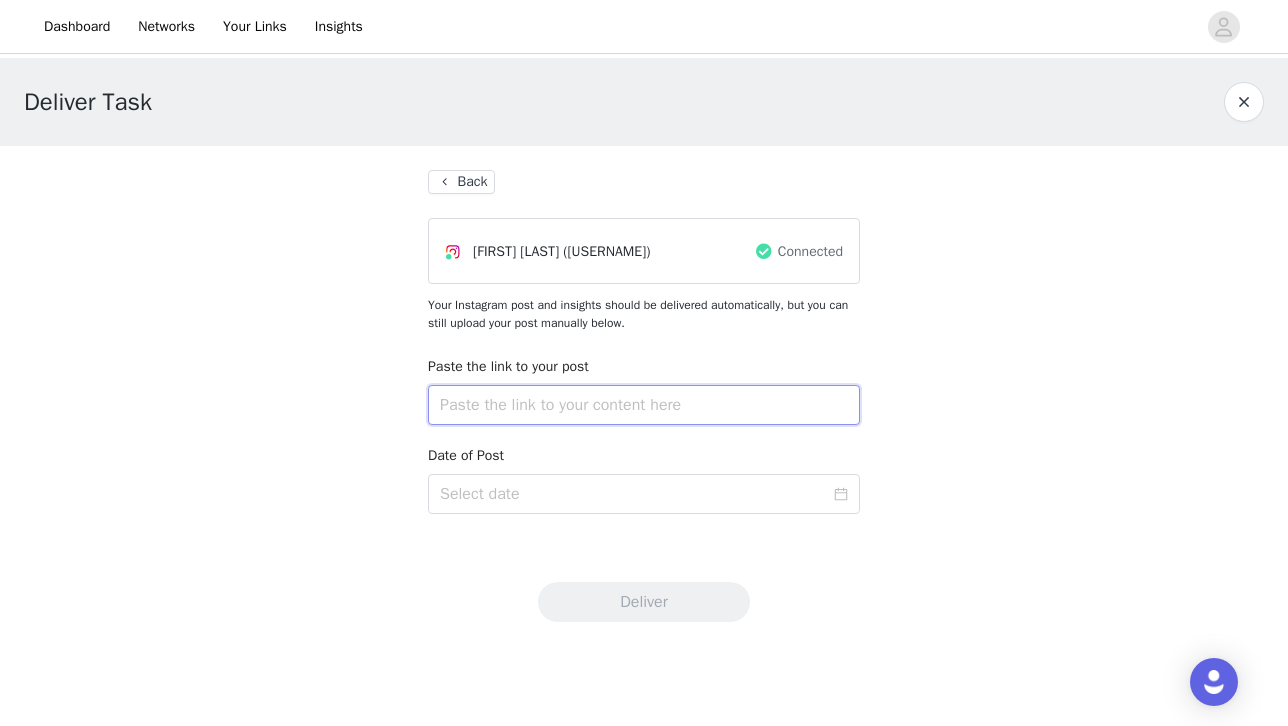 click at bounding box center [644, 405] 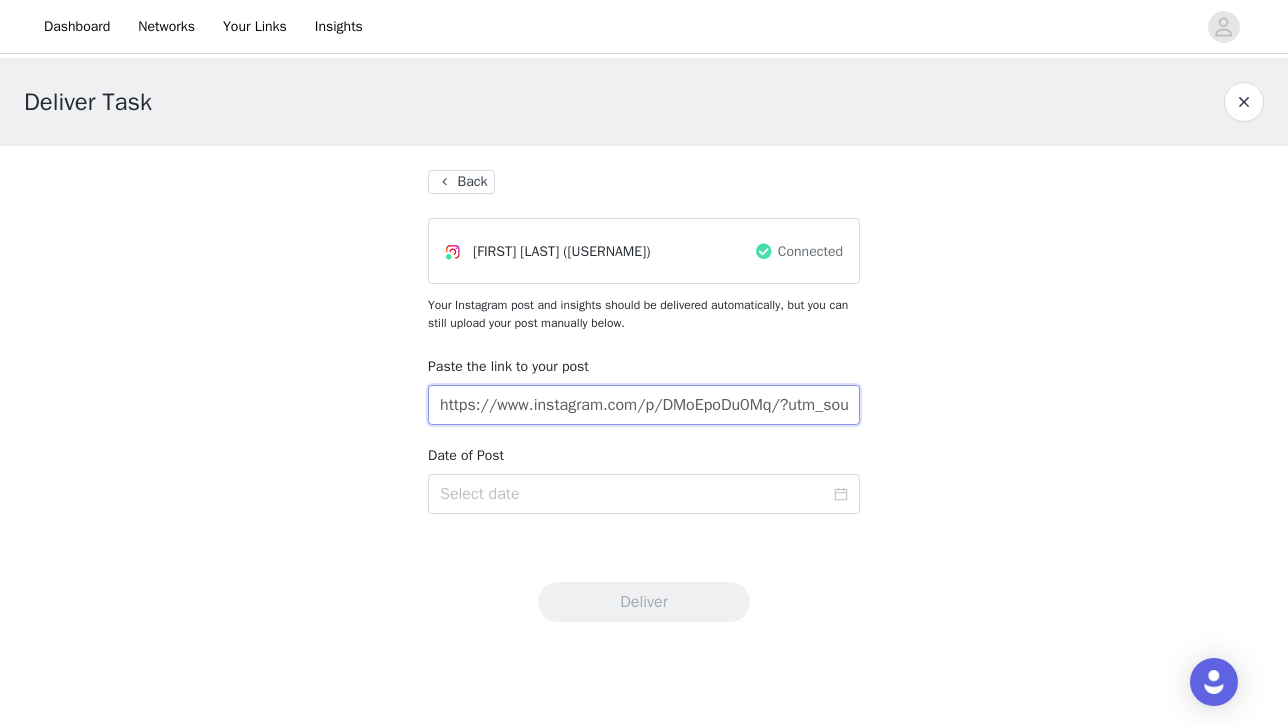 scroll, scrollTop: 0, scrollLeft: 362, axis: horizontal 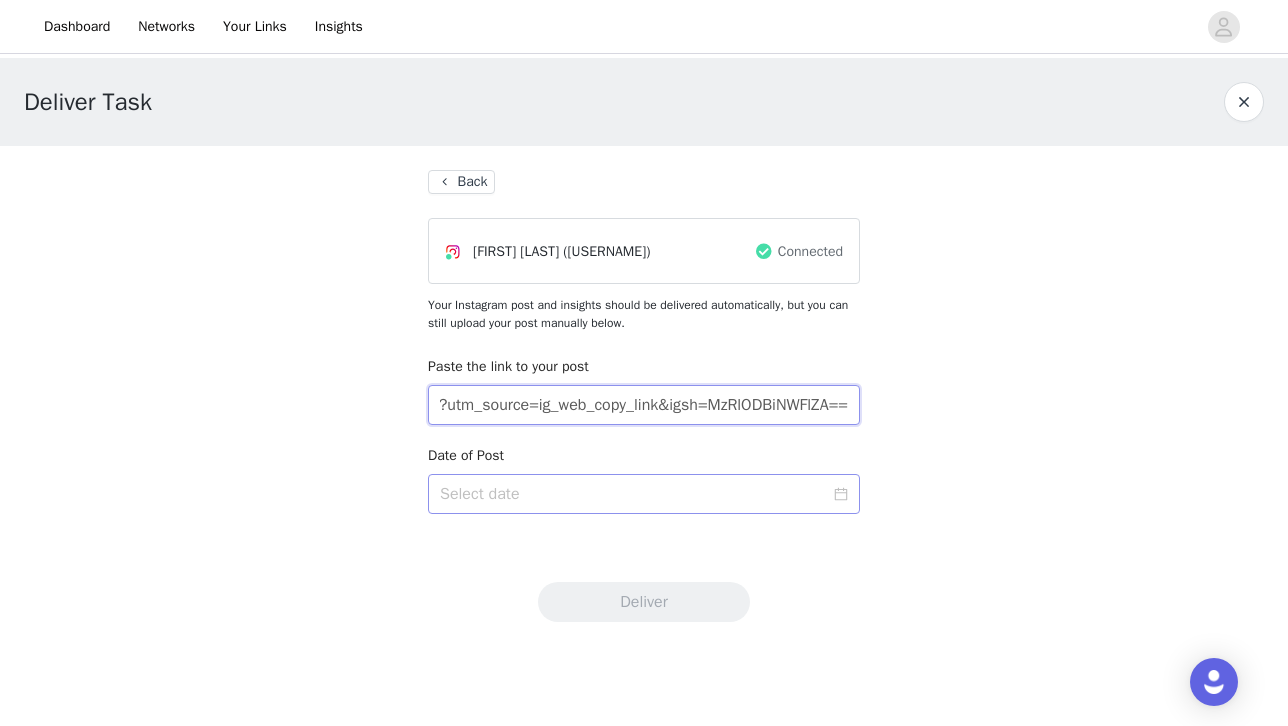 type on "https://www.instagram.com/p/DMoEpoDu0Mq/?utm_source=ig_web_copy_link&igsh=MzRlODBiNWFlZA==" 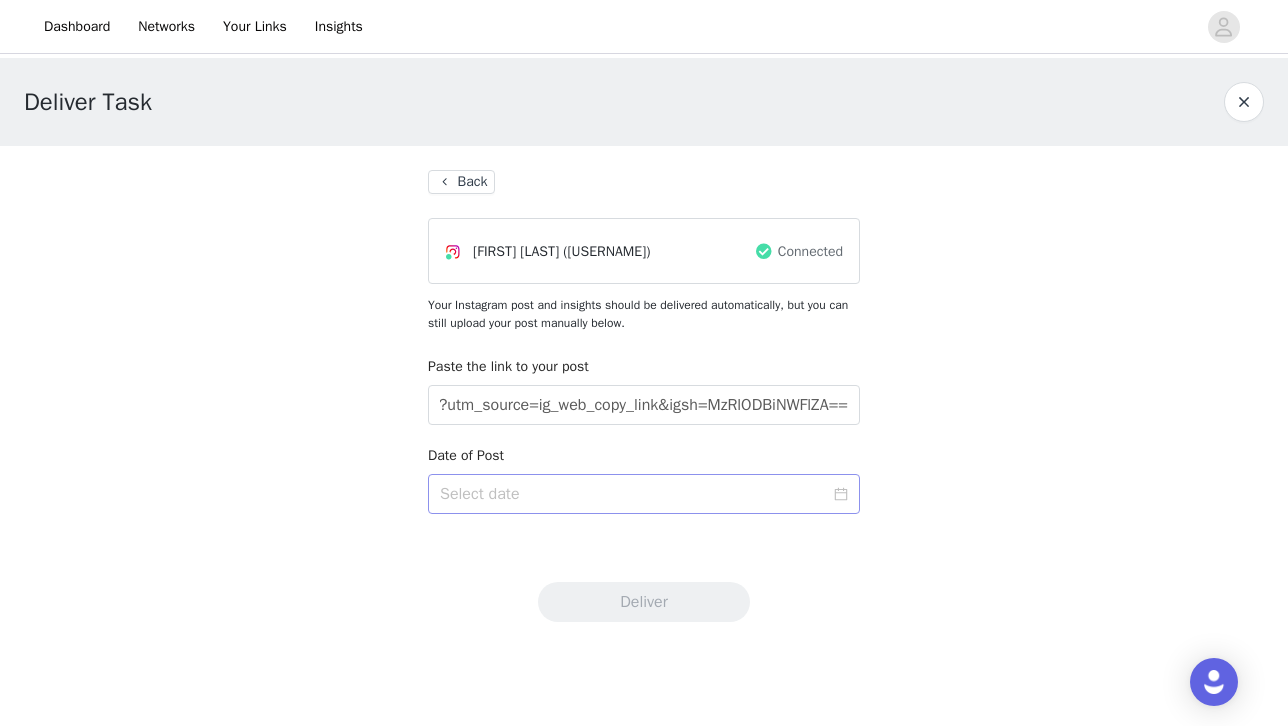 scroll, scrollTop: 0, scrollLeft: 0, axis: both 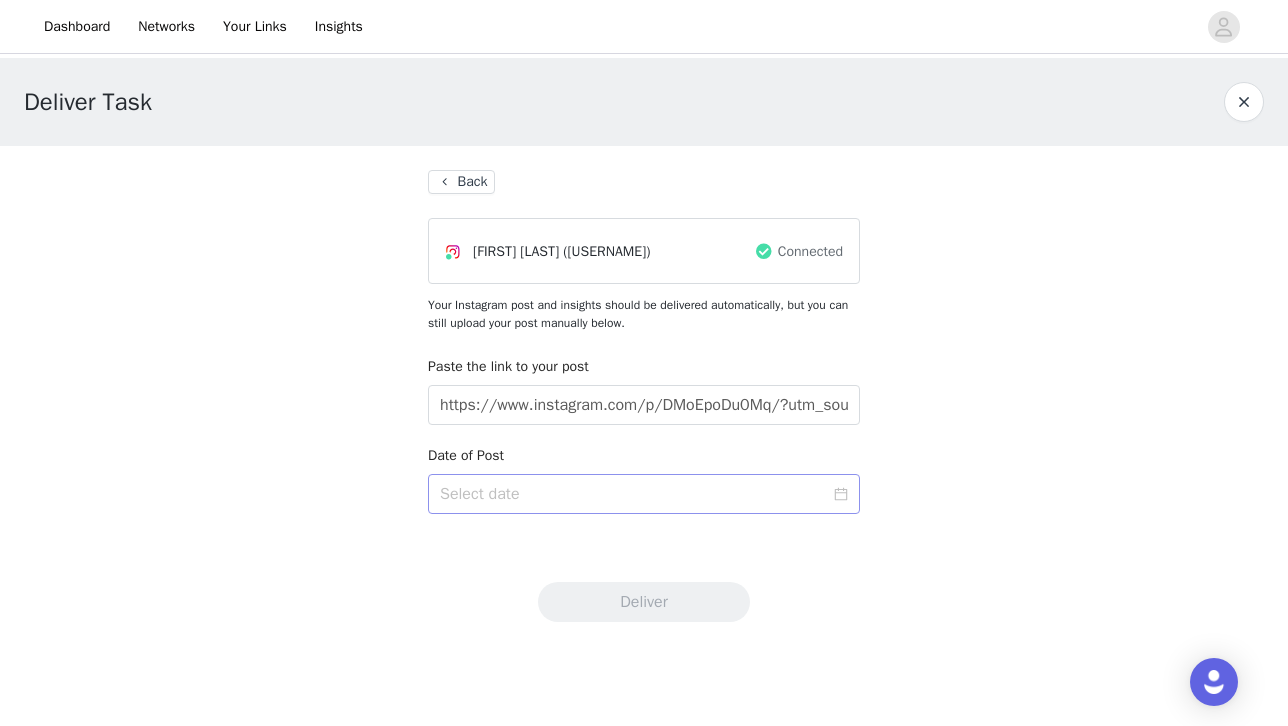 click 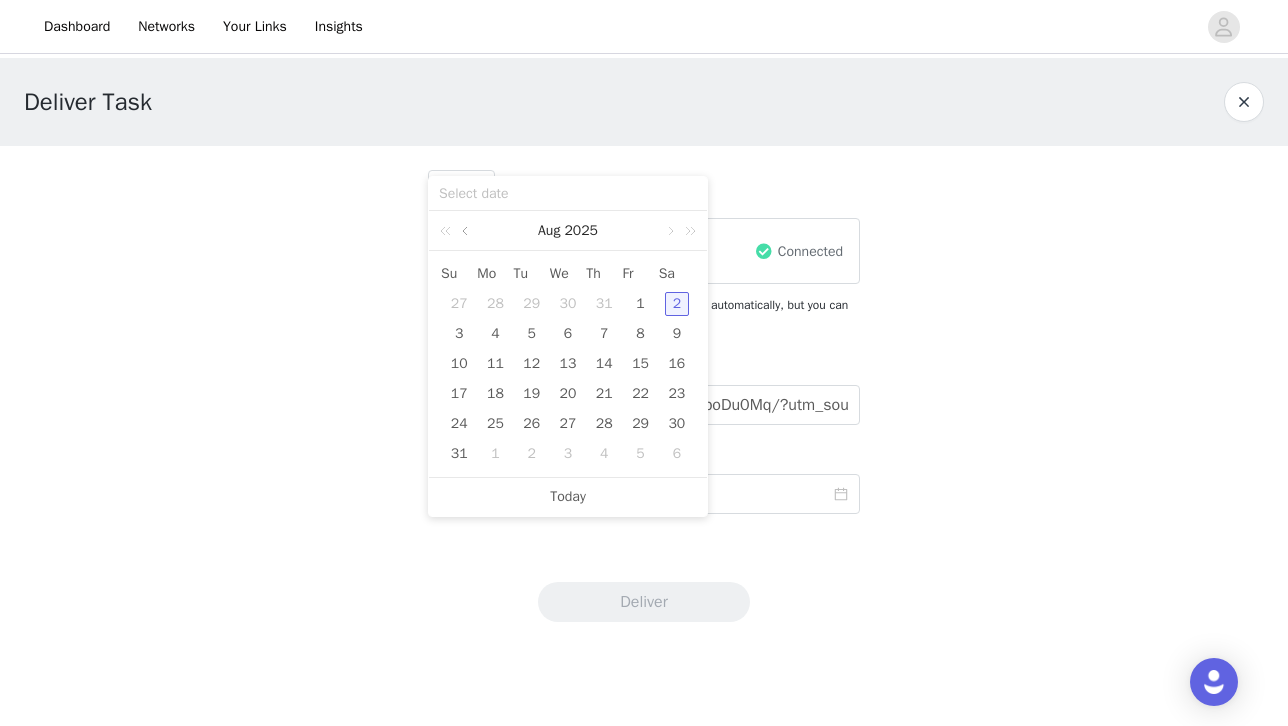 click at bounding box center [467, 231] 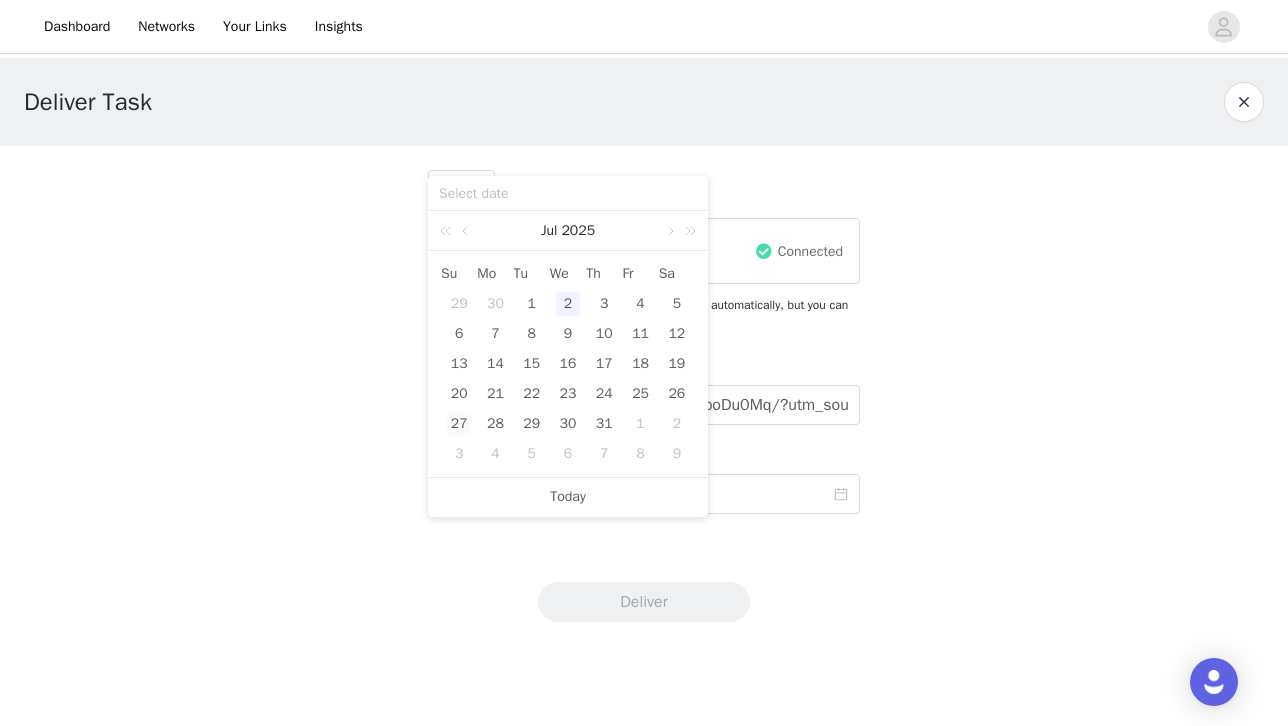 click on "27" at bounding box center [459, 424] 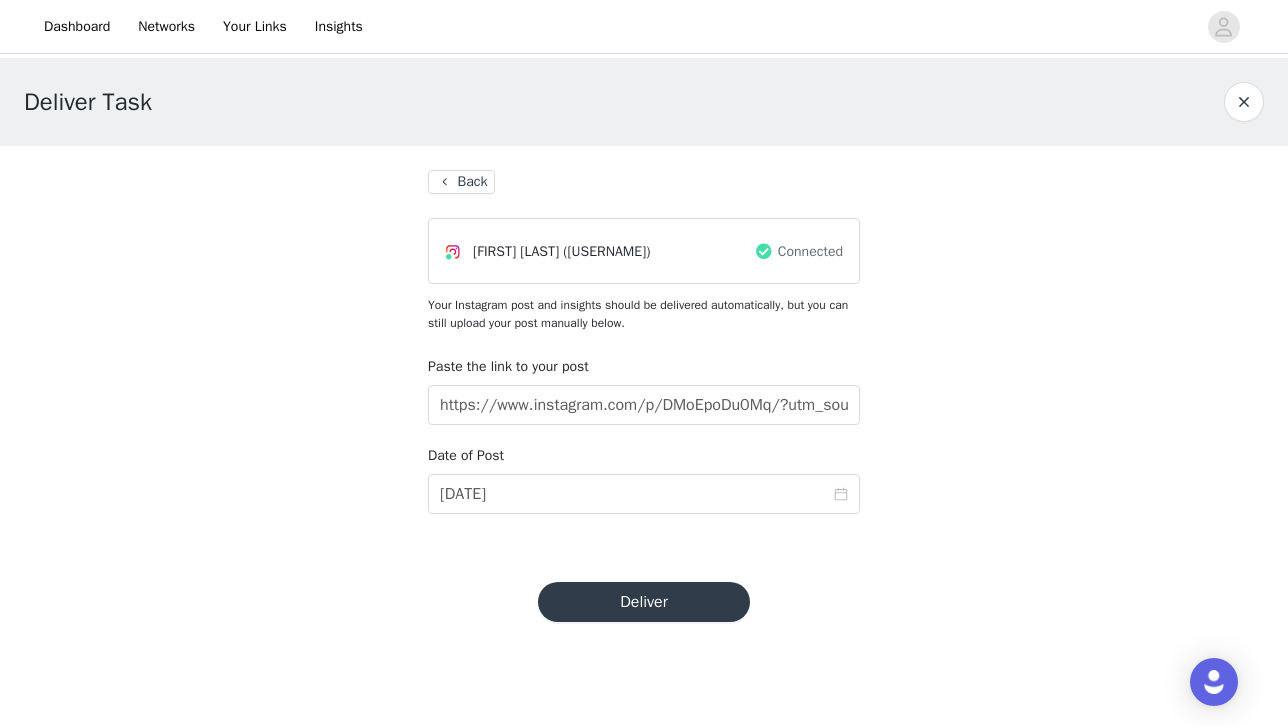 click on "Deliver" at bounding box center [644, 602] 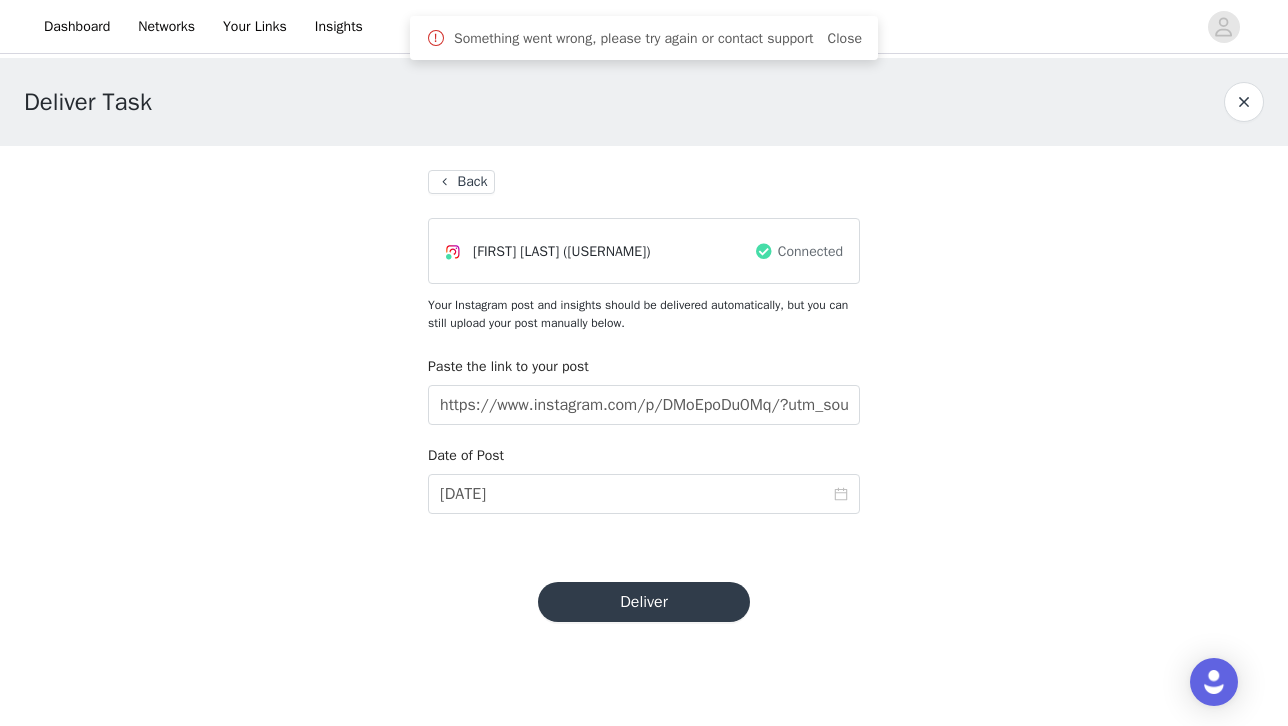 click on "Deliver" at bounding box center [644, 602] 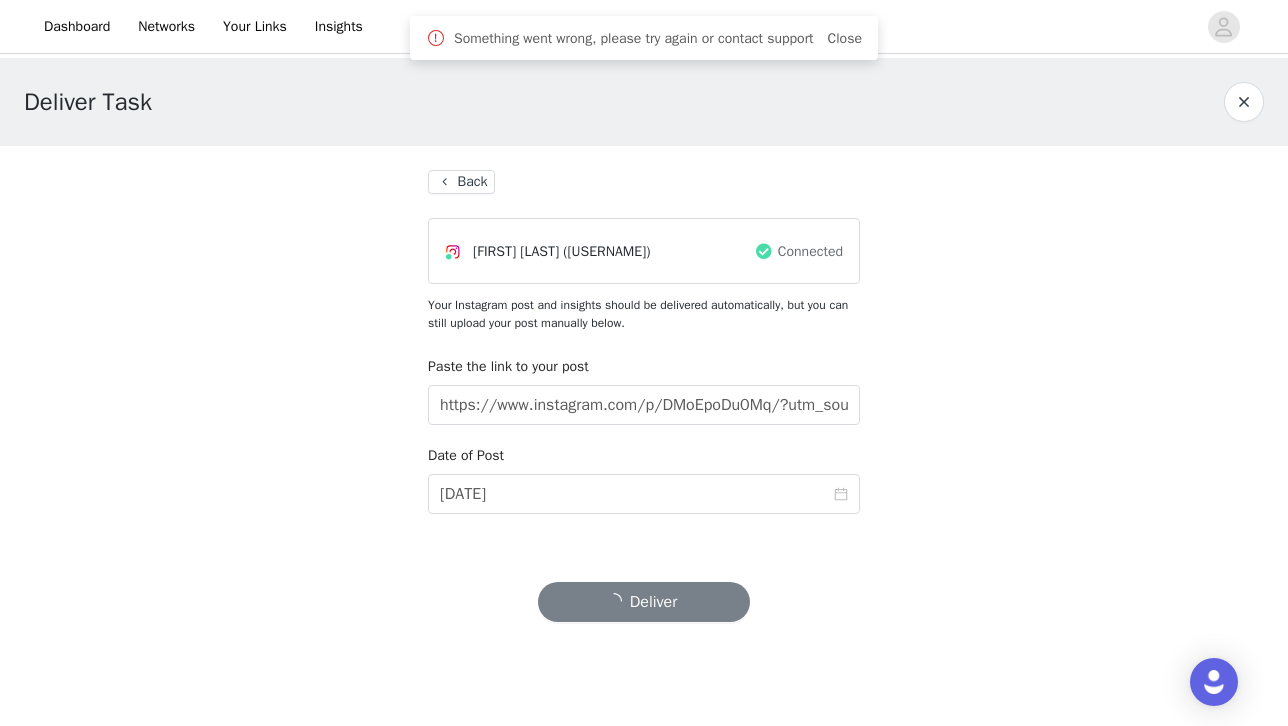 click on "Back" at bounding box center [461, 182] 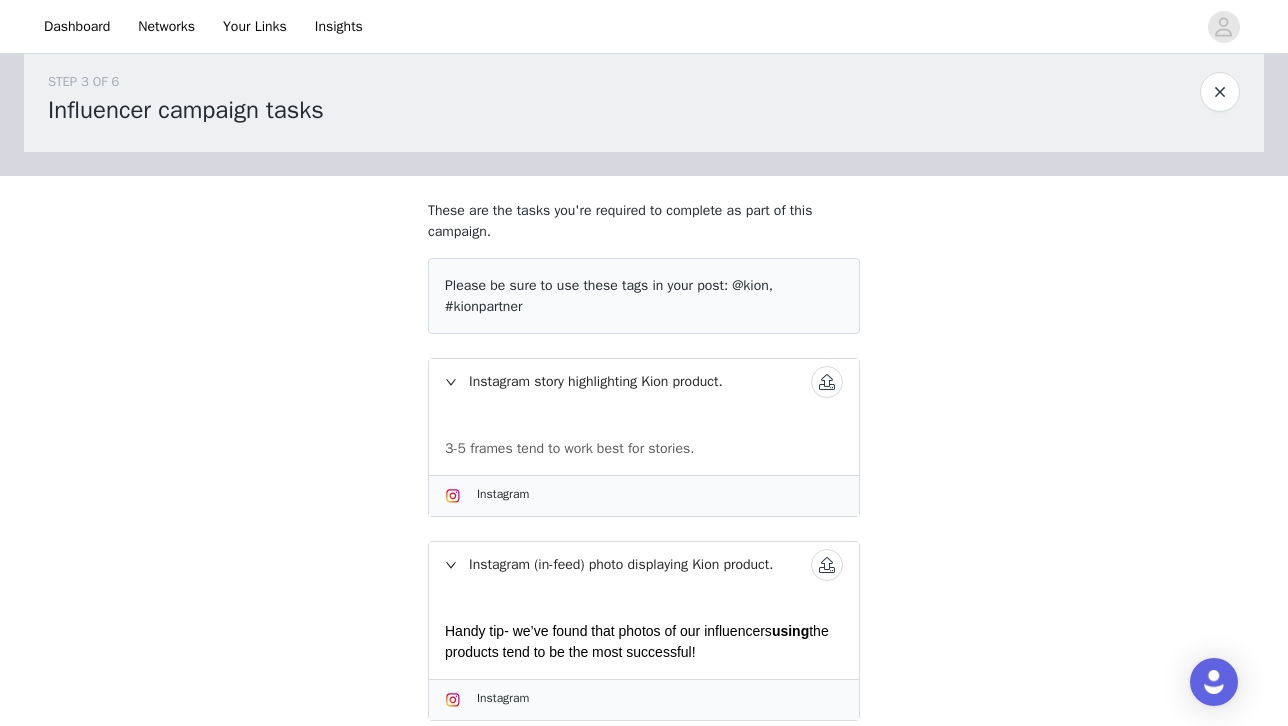 scroll, scrollTop: 45, scrollLeft: 0, axis: vertical 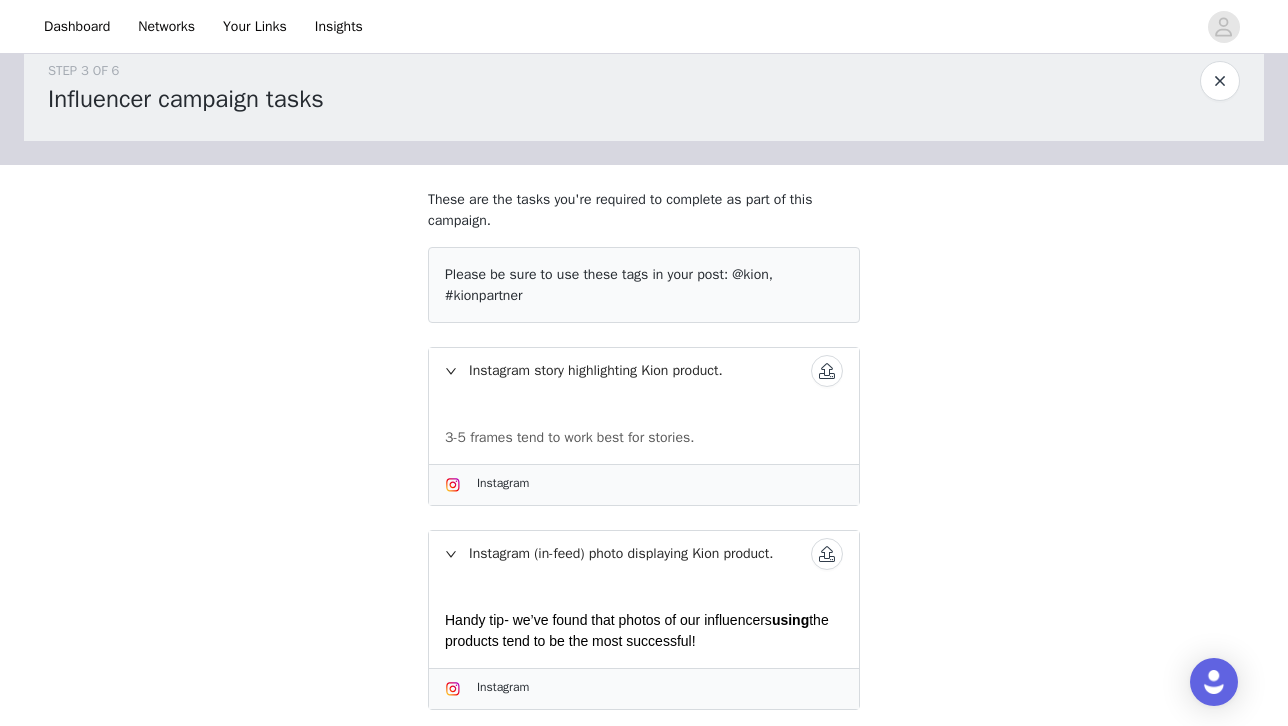 click at bounding box center [827, 371] 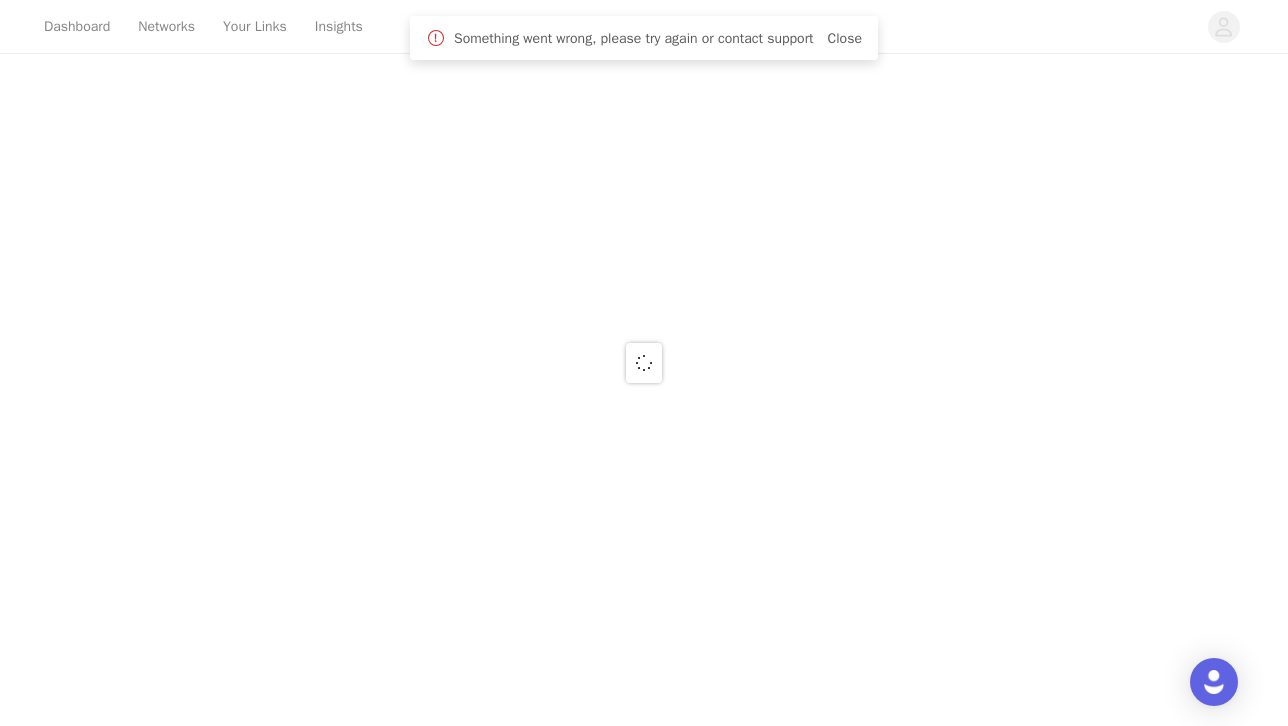 scroll, scrollTop: 0, scrollLeft: 0, axis: both 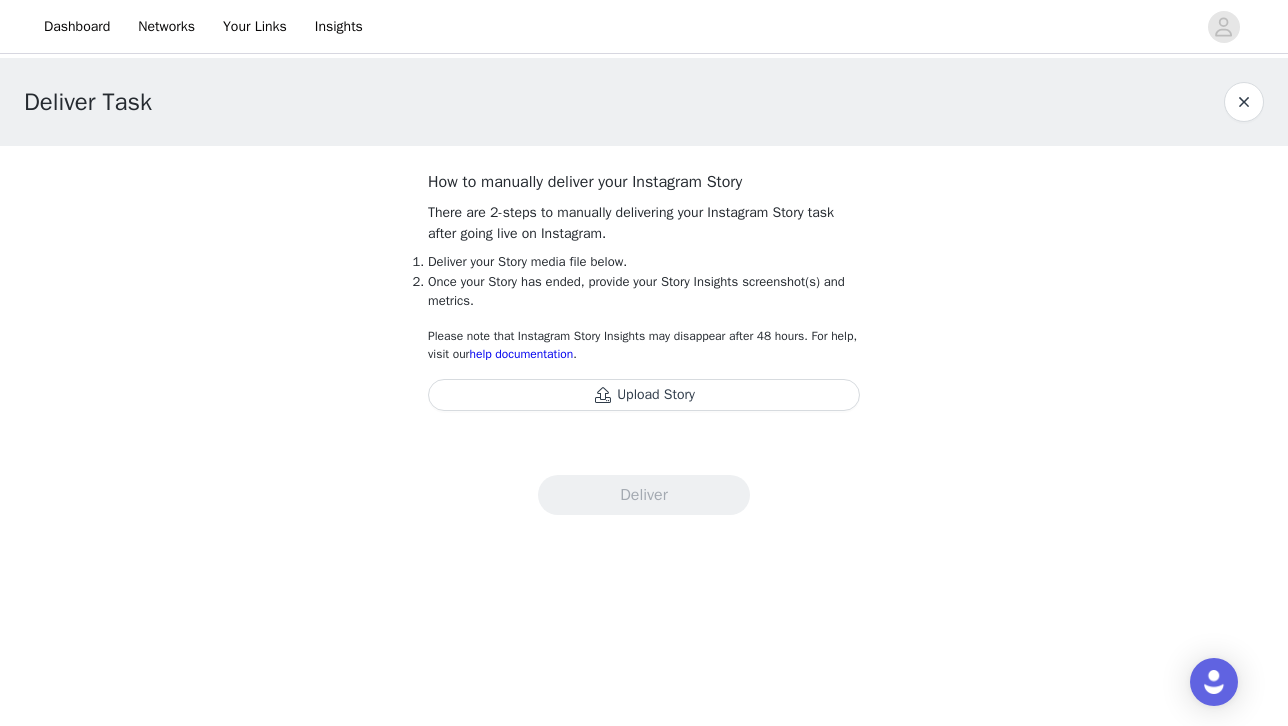 click on "Upload Story" at bounding box center [644, 395] 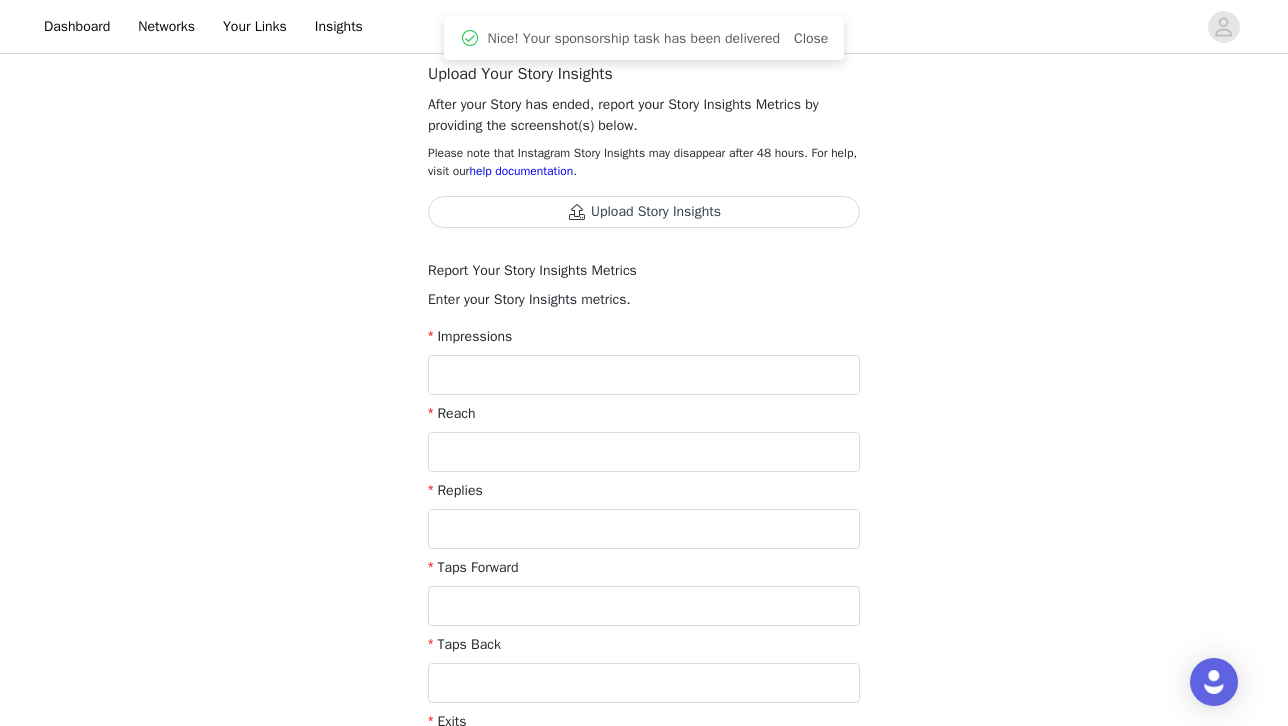 scroll, scrollTop: 202, scrollLeft: 0, axis: vertical 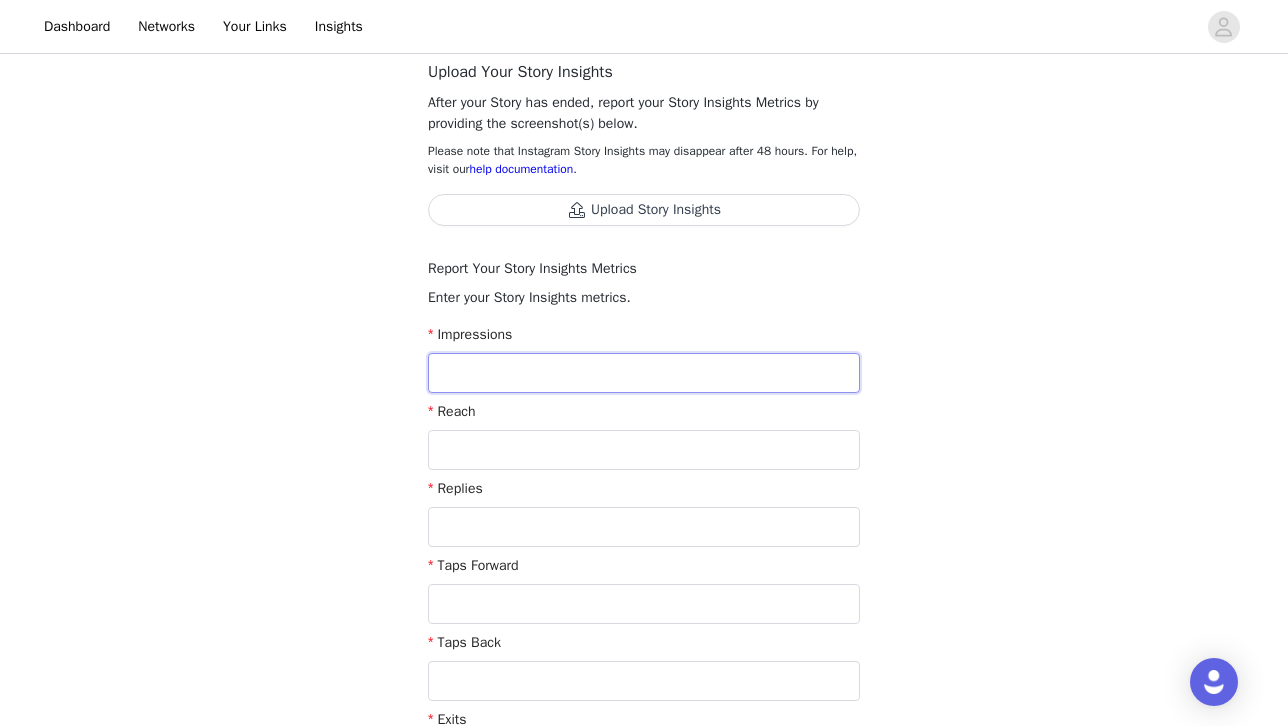 click at bounding box center [644, 373] 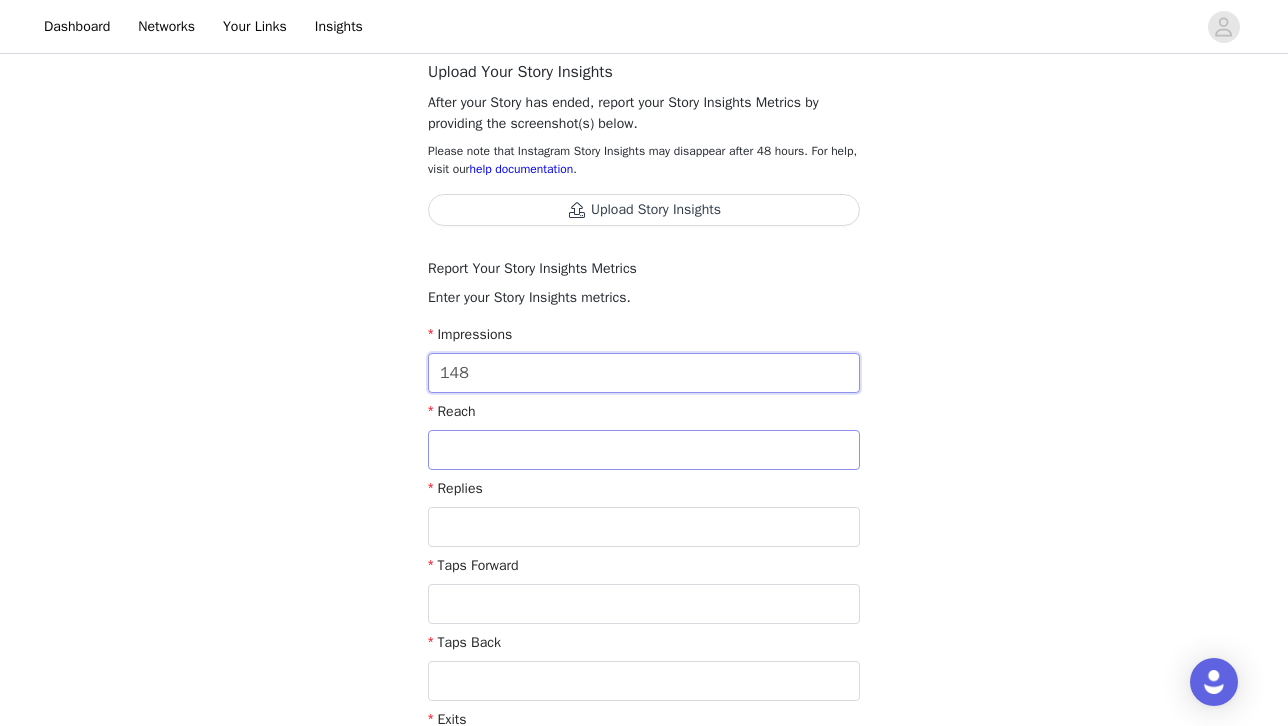 type on "148" 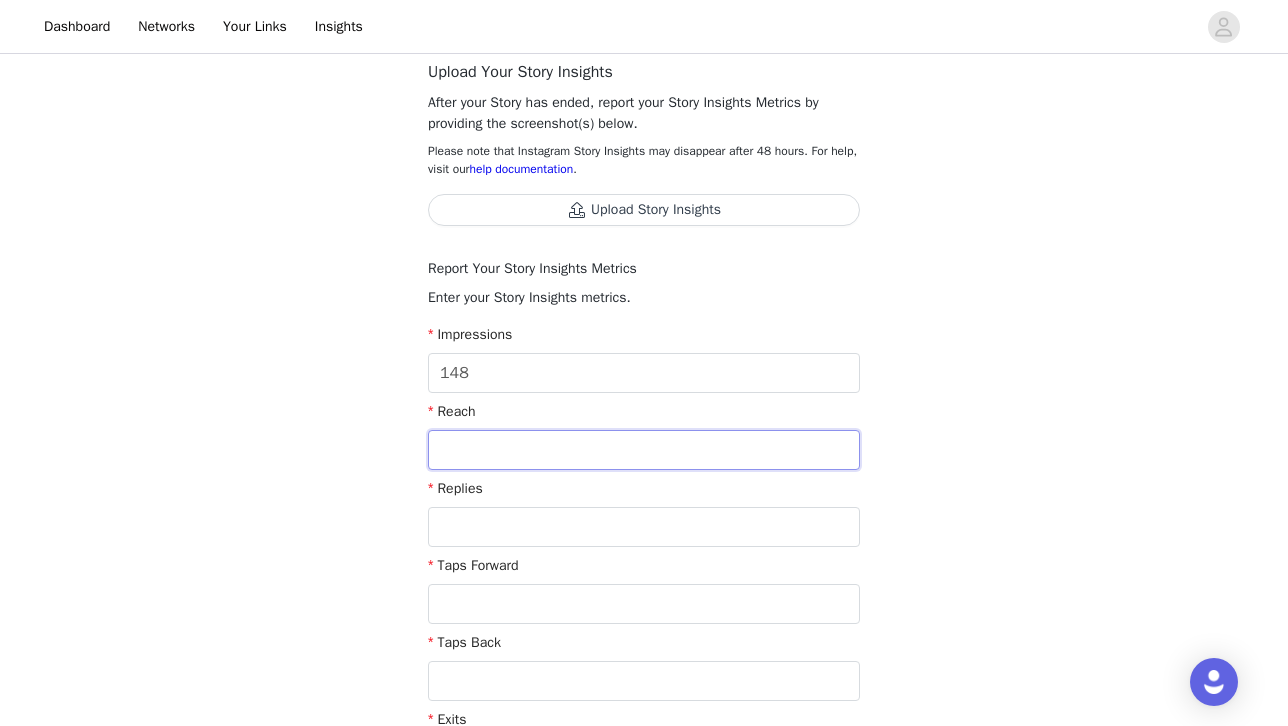 click at bounding box center [644, 450] 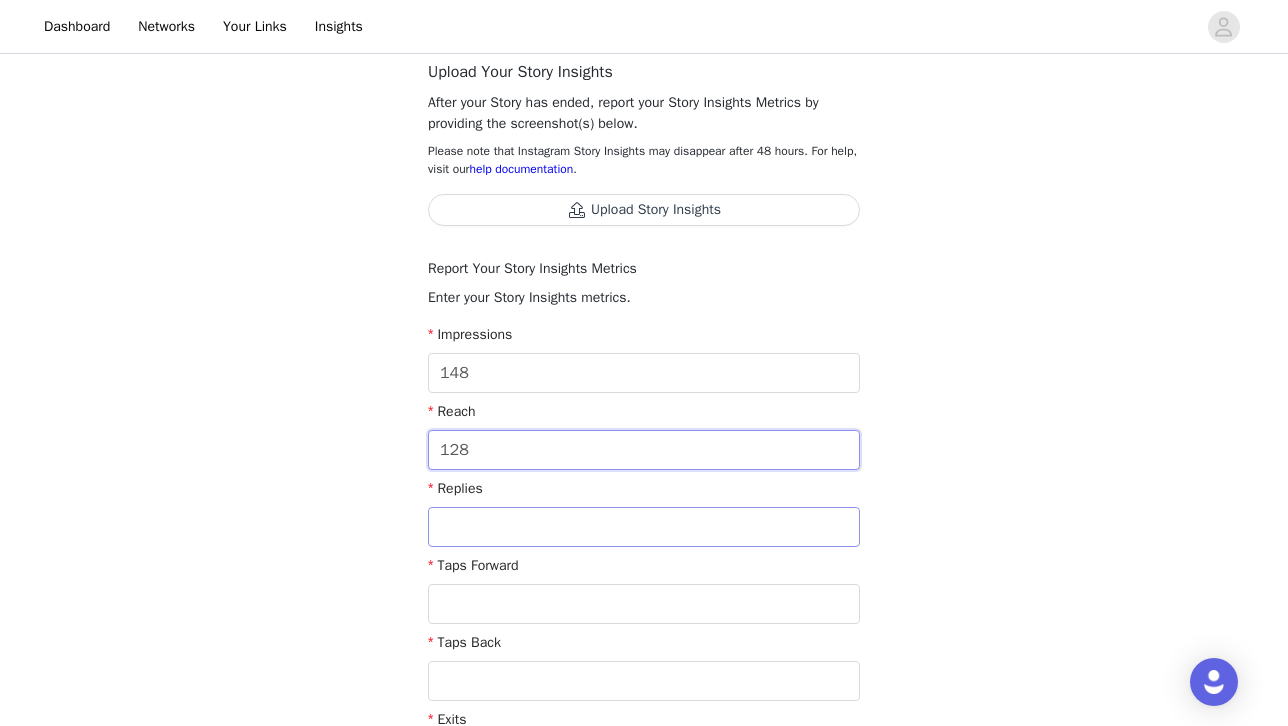 type on "128" 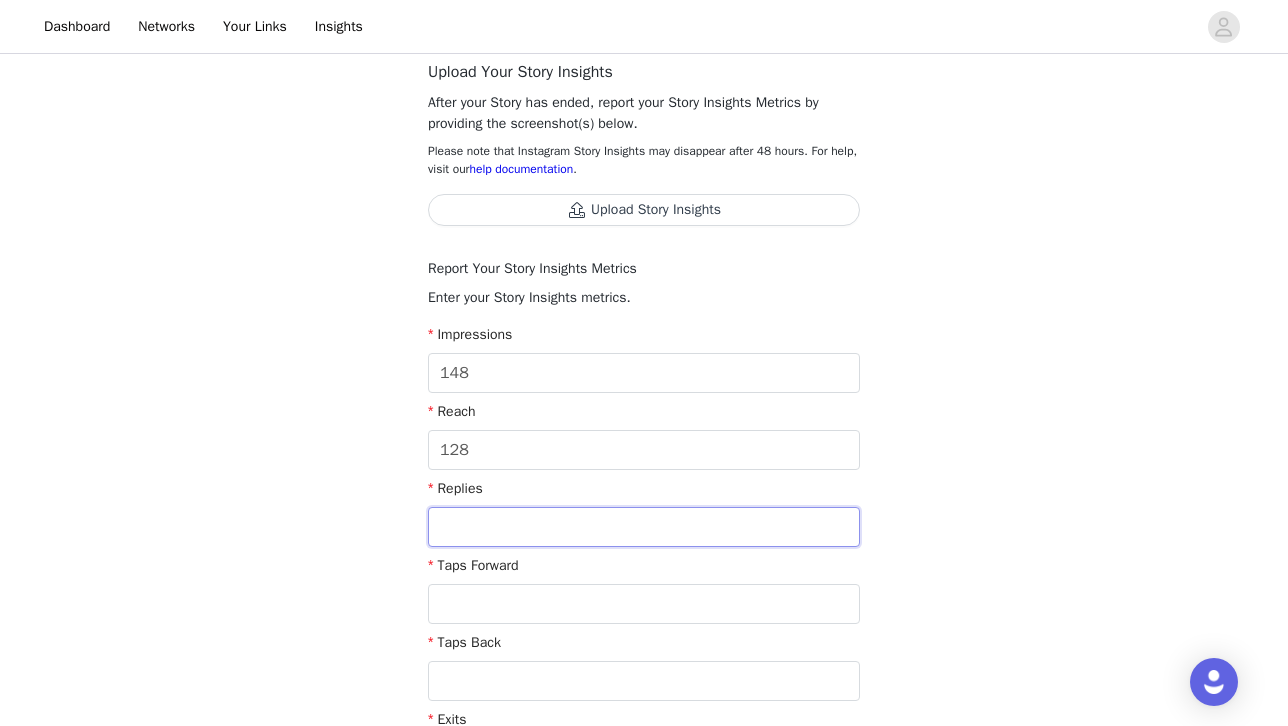 click at bounding box center [644, 527] 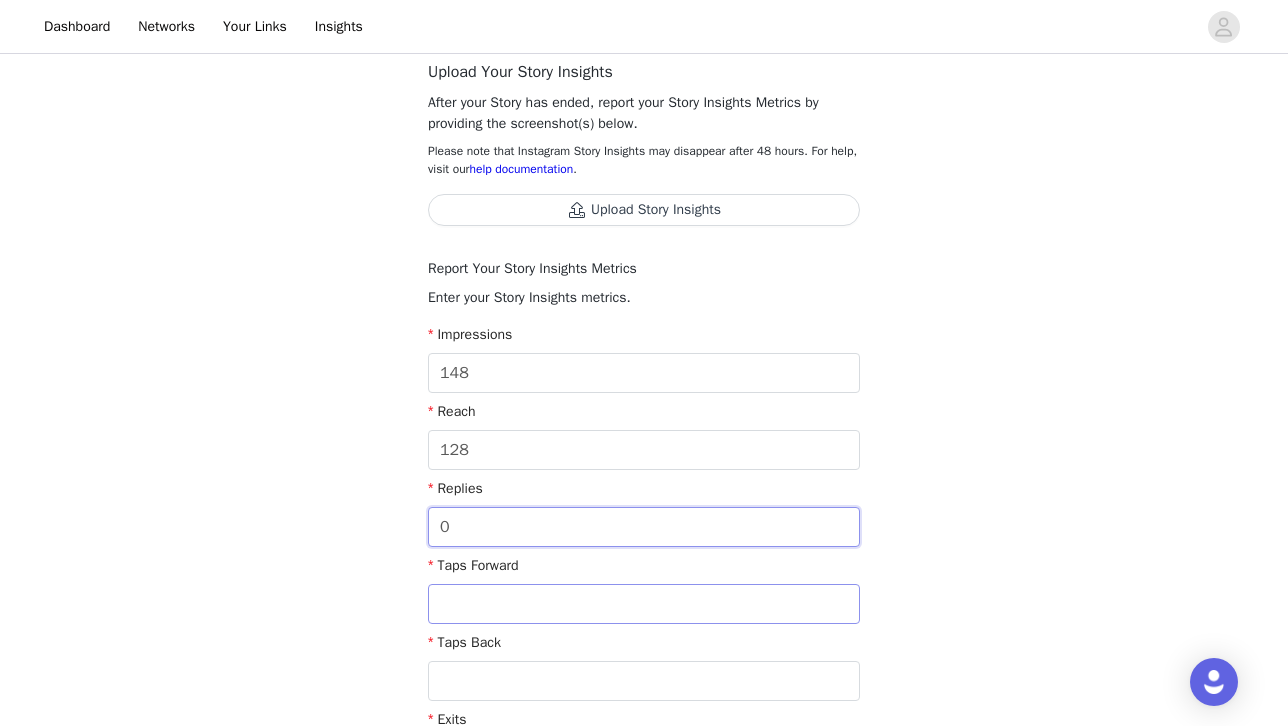 type on "0" 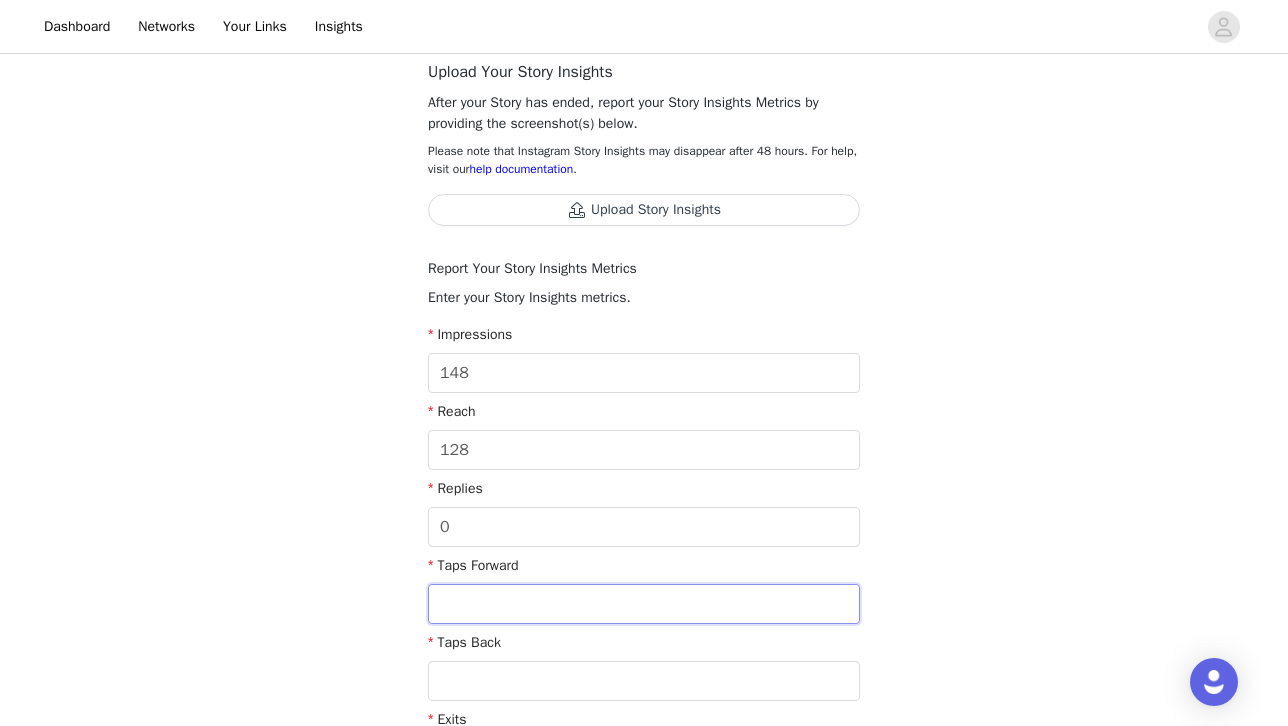 click at bounding box center [644, 604] 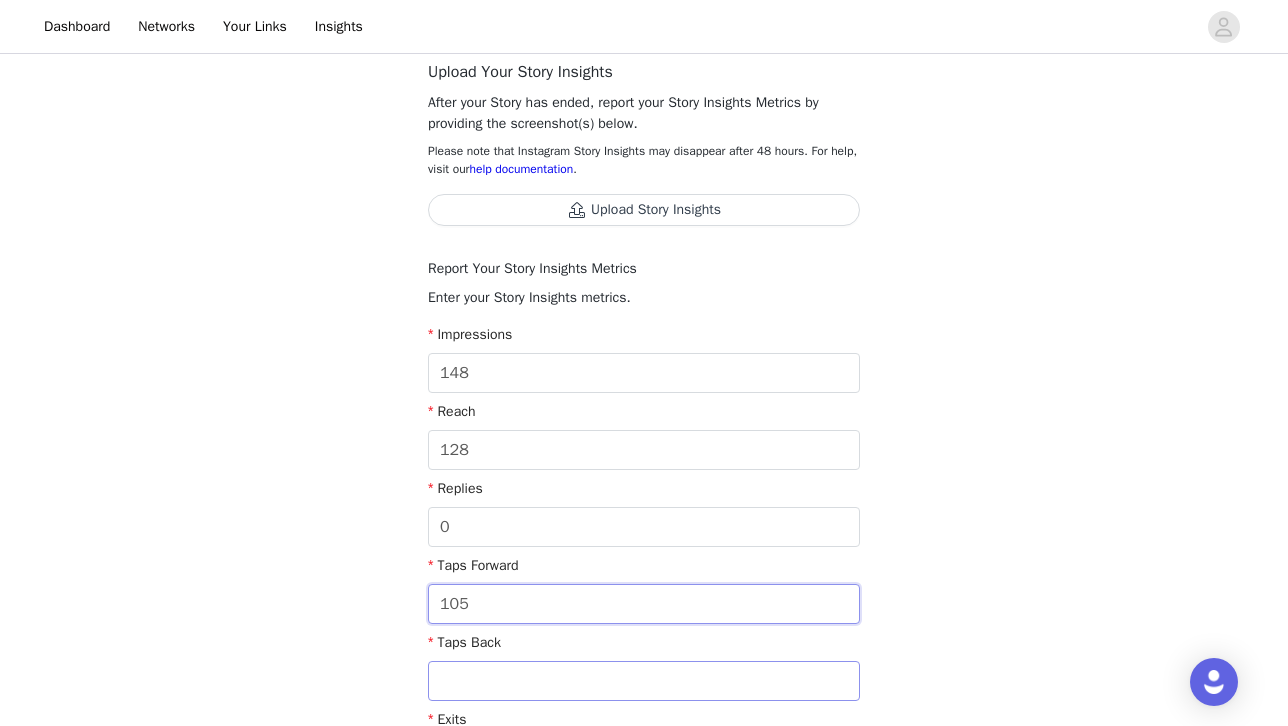 type on "105" 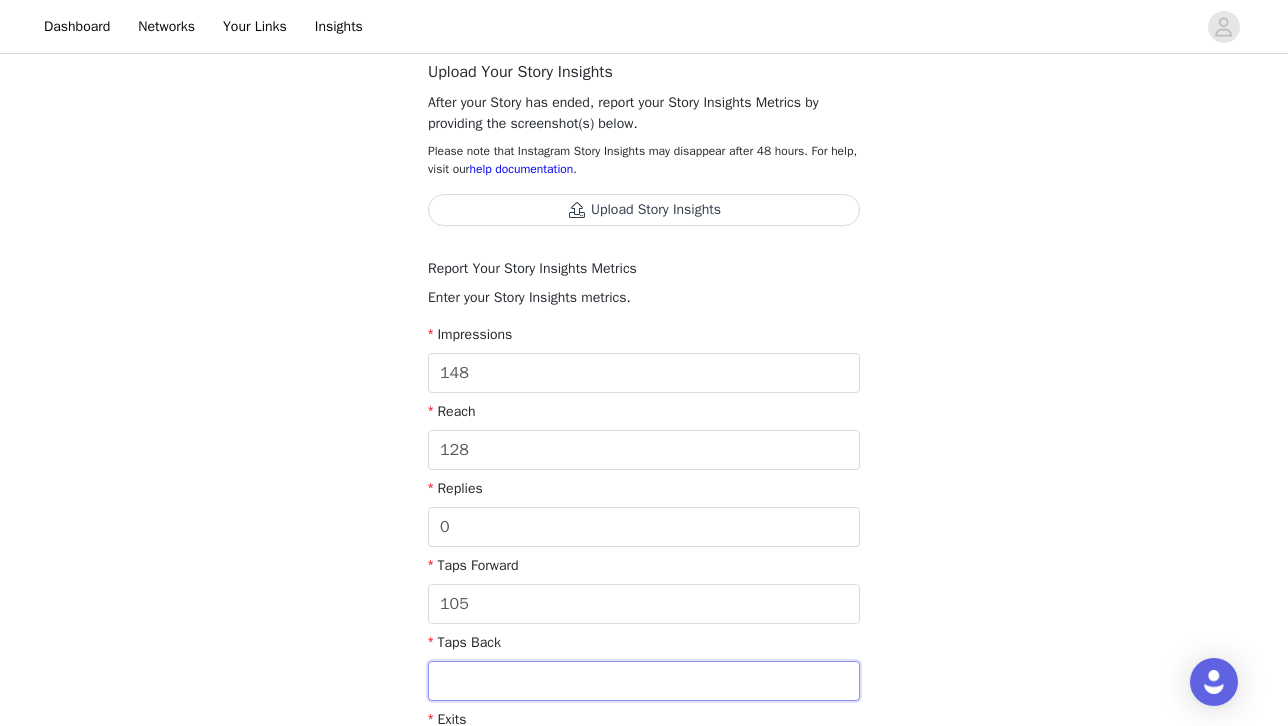 click at bounding box center [644, 681] 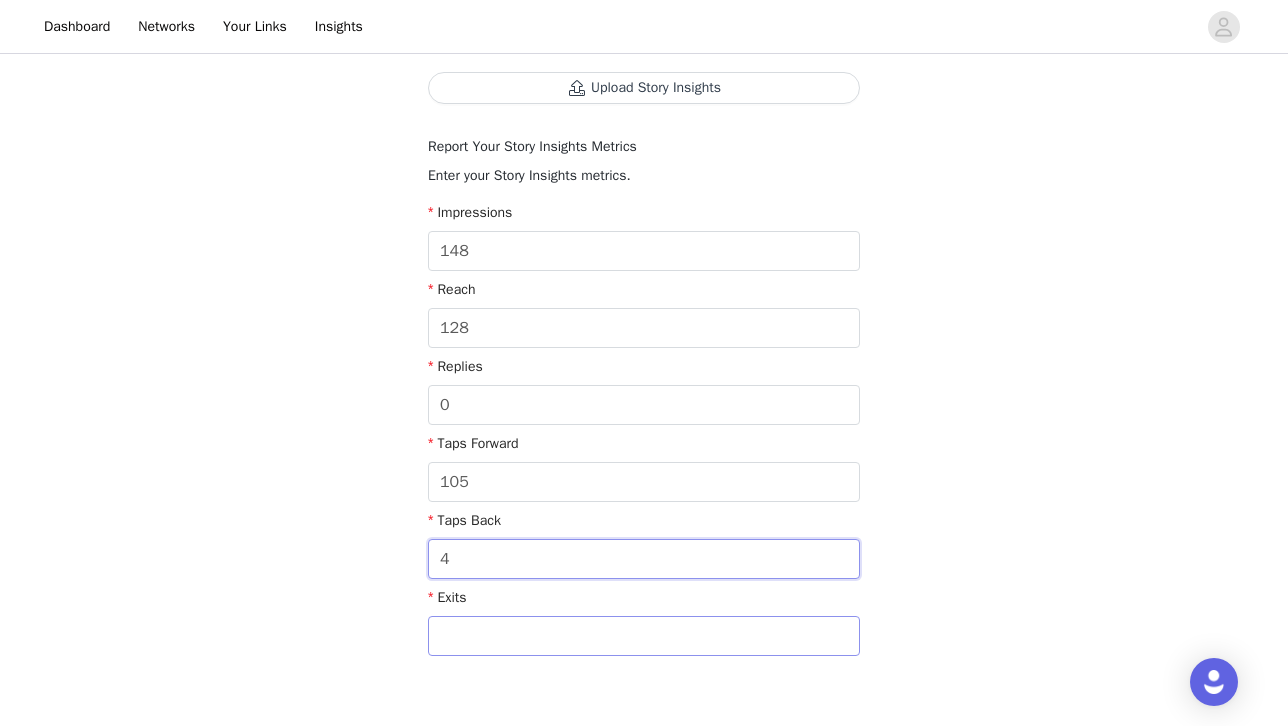 scroll, scrollTop: 328, scrollLeft: 0, axis: vertical 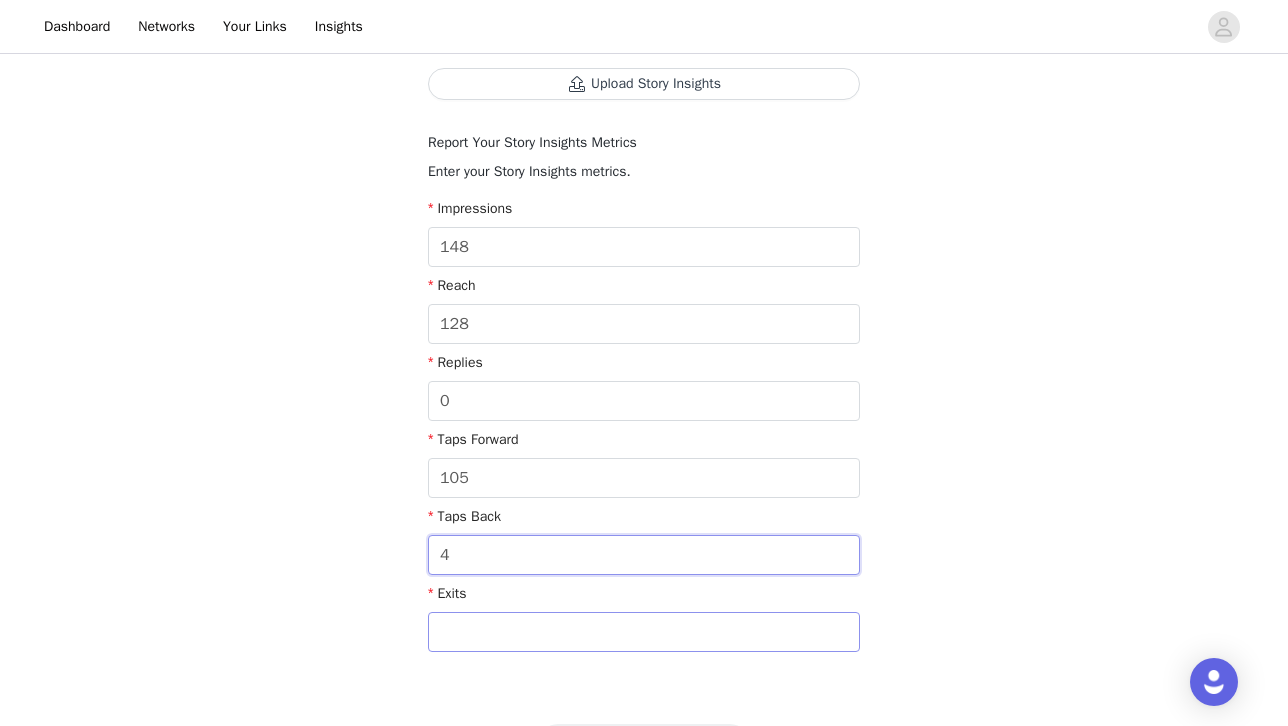 type on "4" 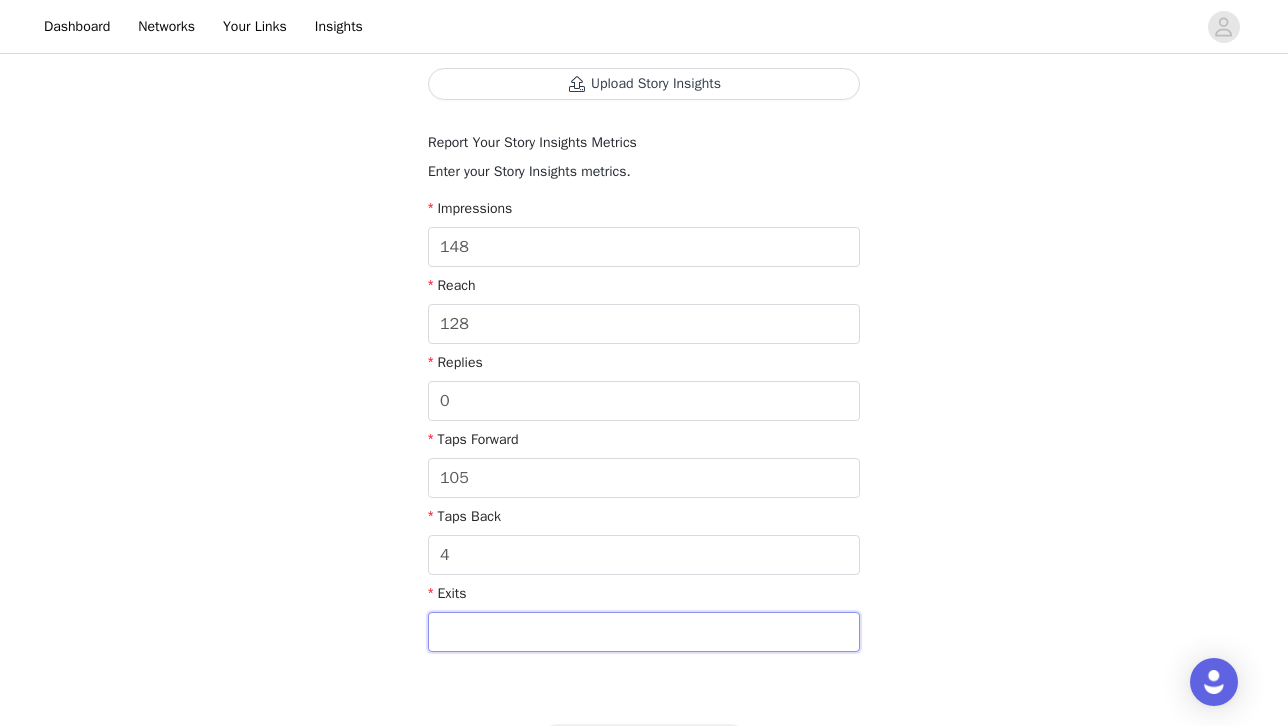 click at bounding box center (644, 632) 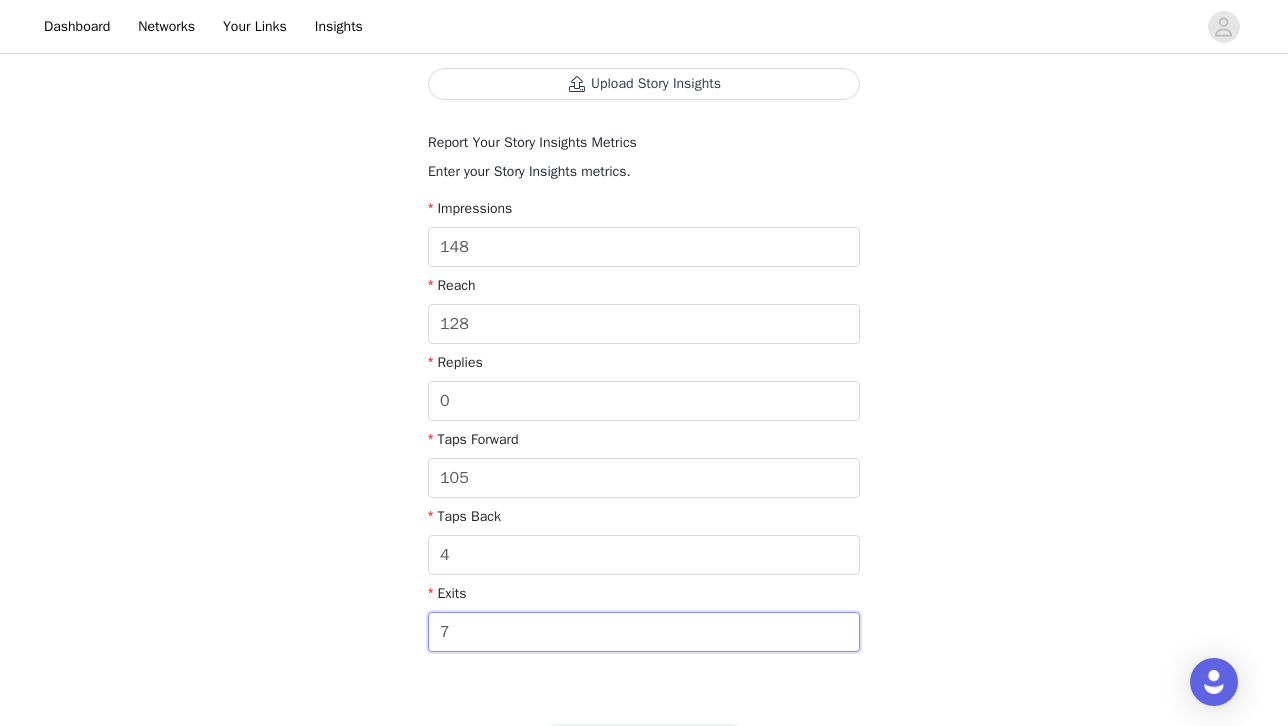 scroll, scrollTop: 390, scrollLeft: 0, axis: vertical 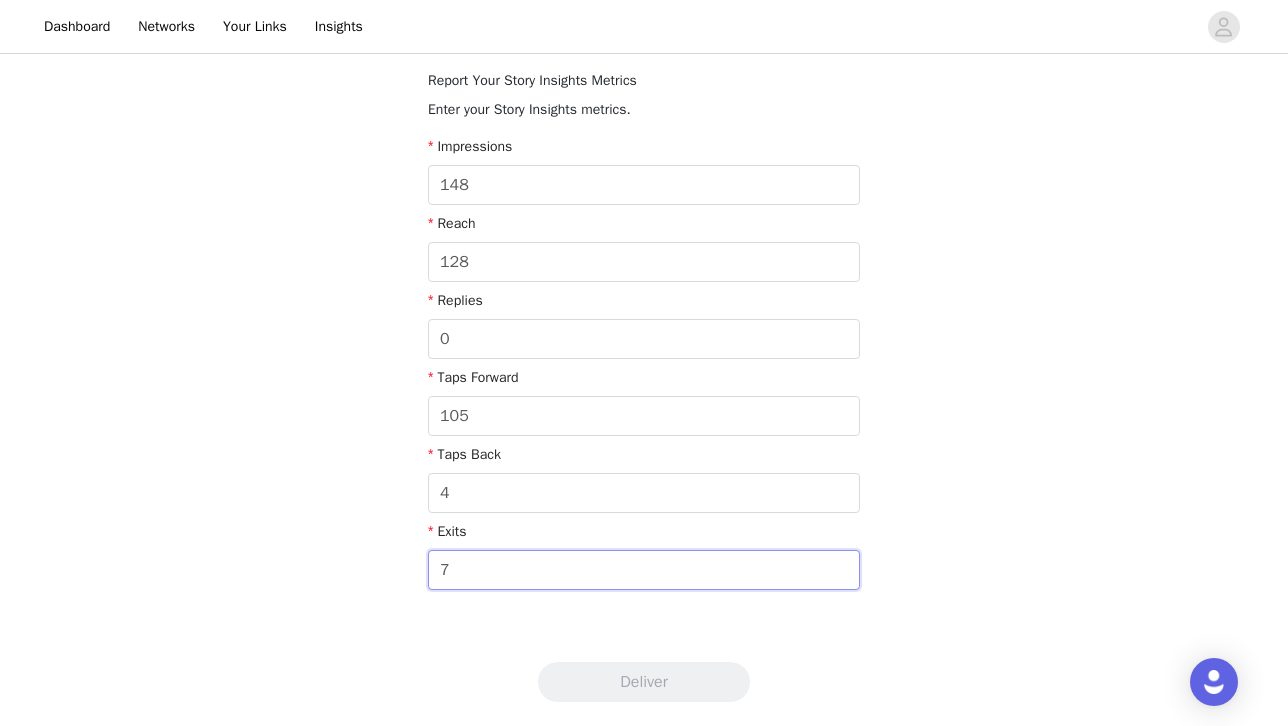 type on "7" 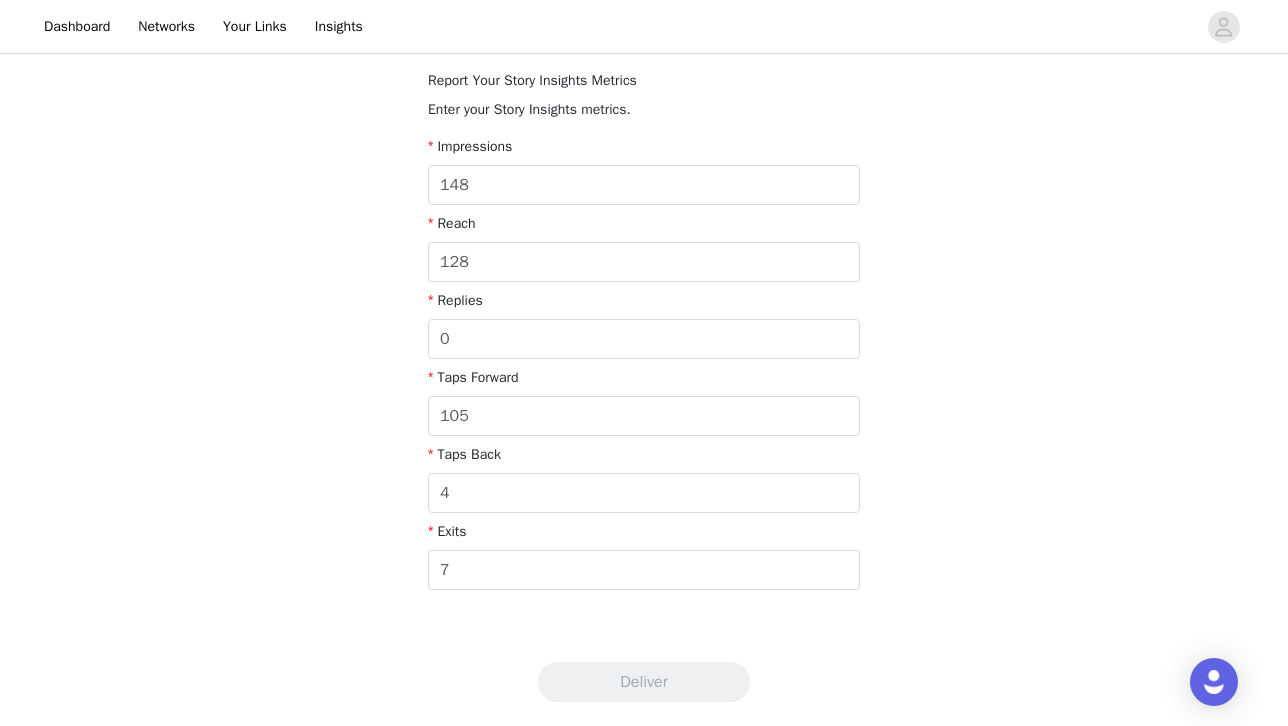 click on "Deliver Task
Your media has been delivered. Once your story ends, click "Upload Story
Insights" below
Upload Your Story Insights
After your Story has ended, report your Story Insights Metrics by providing the
screenshot(s) below.
Please note that Instagram Story Insights may disappear after 48 hours. For help, visit
our  help documentation .
Upload Story Insights   Report Your Story Insights Metrics   Enter your Story Insights metrics.   Impressions 148   Reach 128   Replies 0   Taps Forward 105   Taps Back 4   Exits 7" at bounding box center (644, 153) 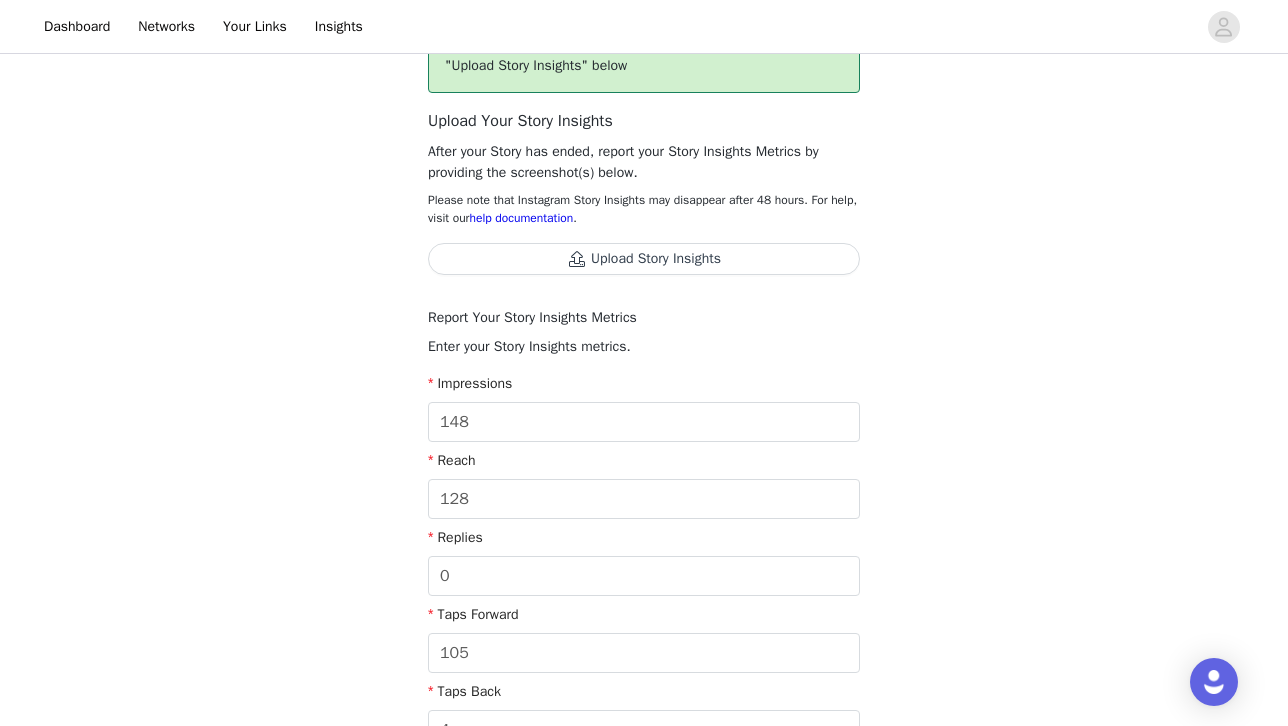 scroll, scrollTop: 162, scrollLeft: 0, axis: vertical 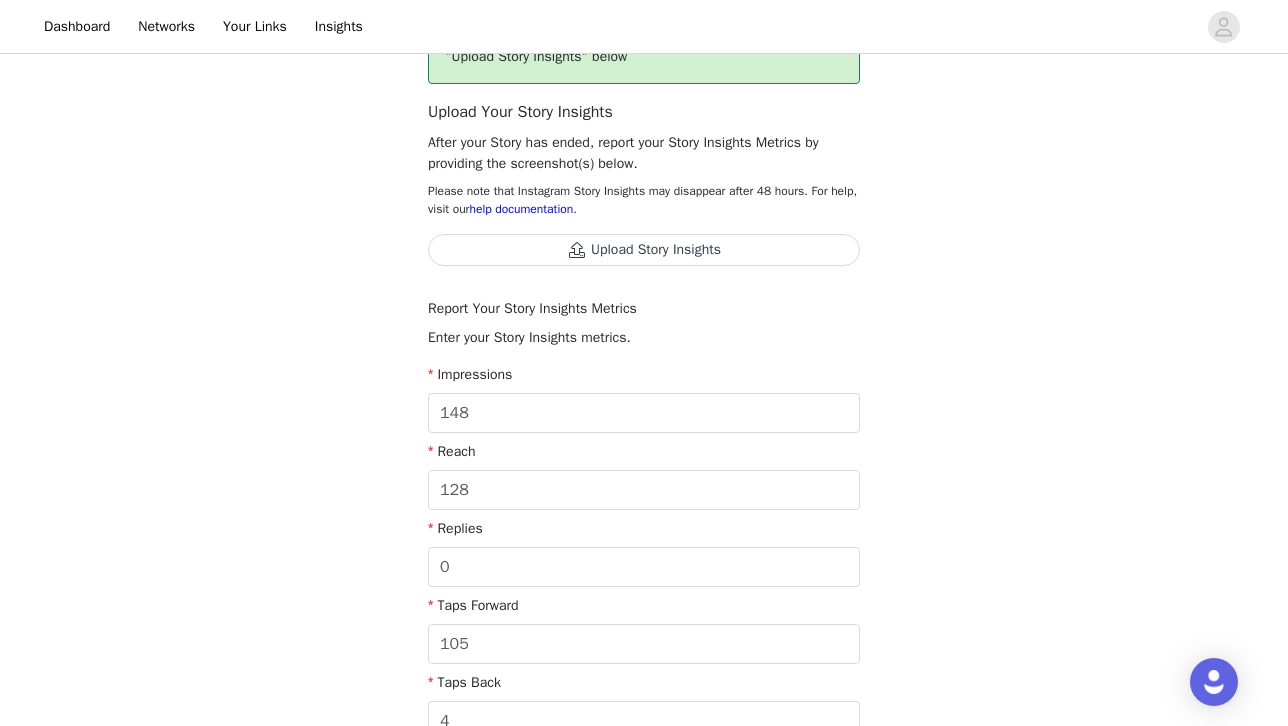 click on "Upload Story Insights" at bounding box center [644, 250] 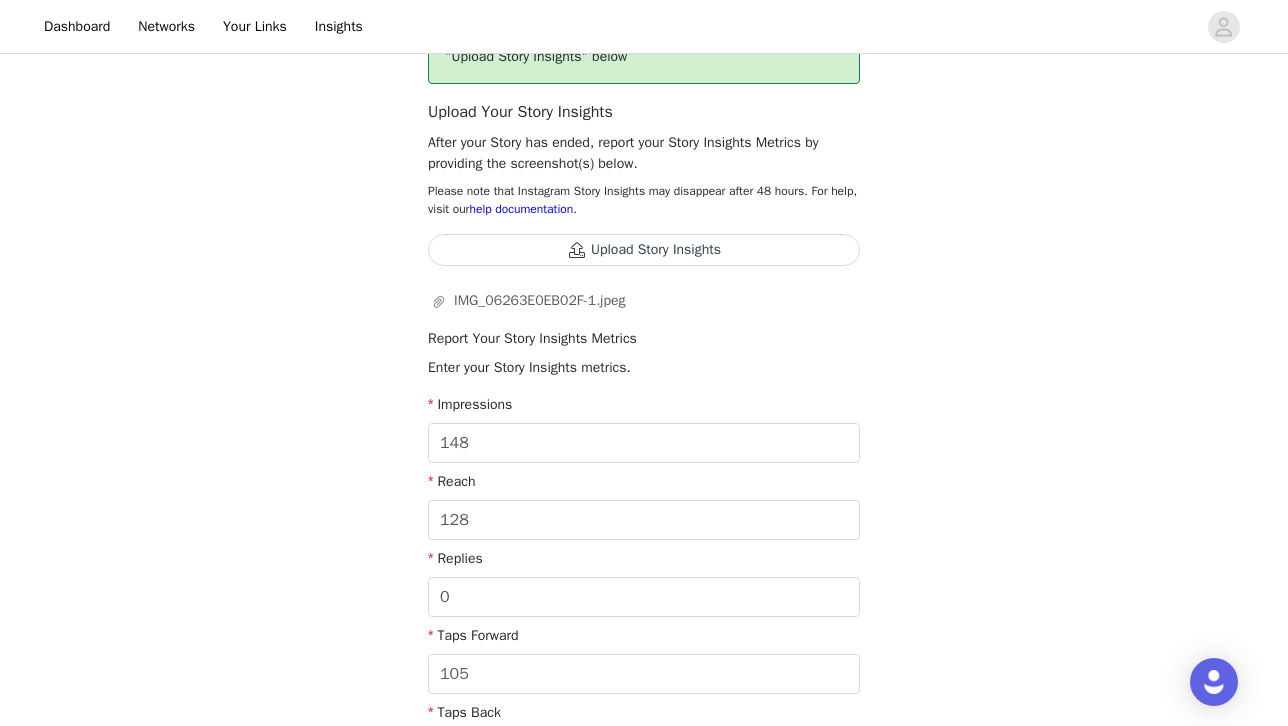 scroll, scrollTop: 420, scrollLeft: 0, axis: vertical 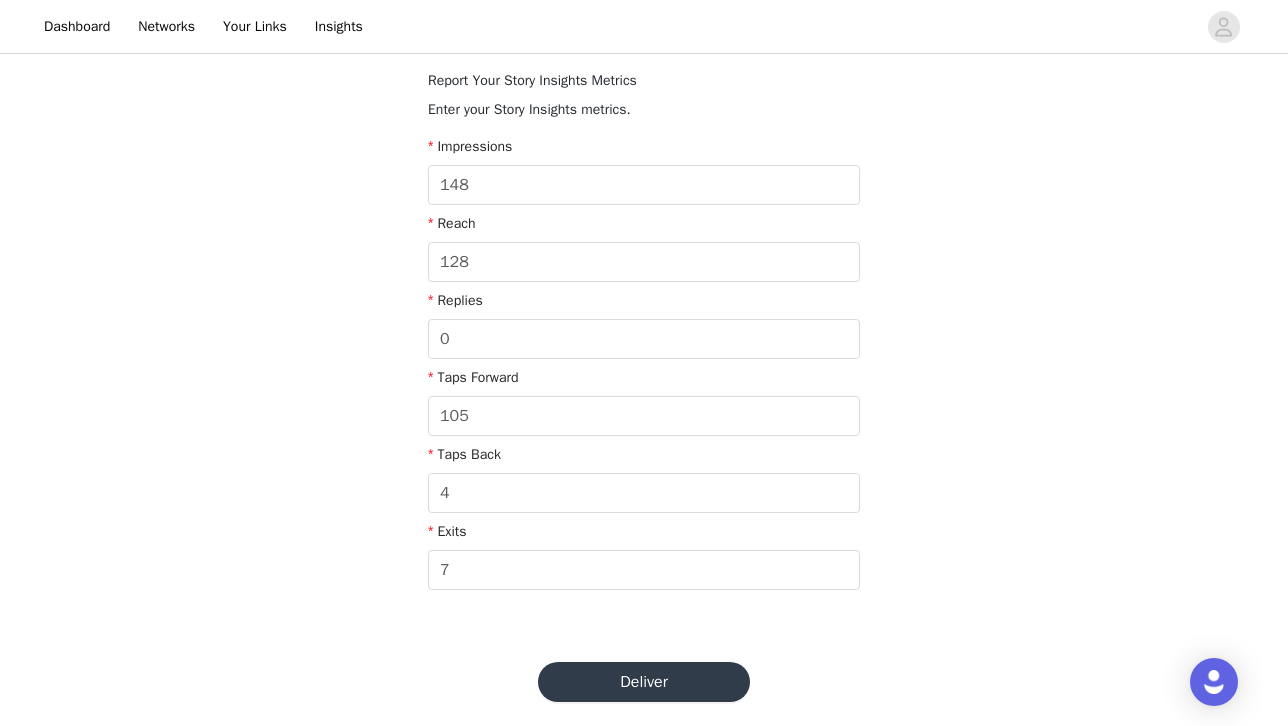 click on "Deliver" at bounding box center [644, 682] 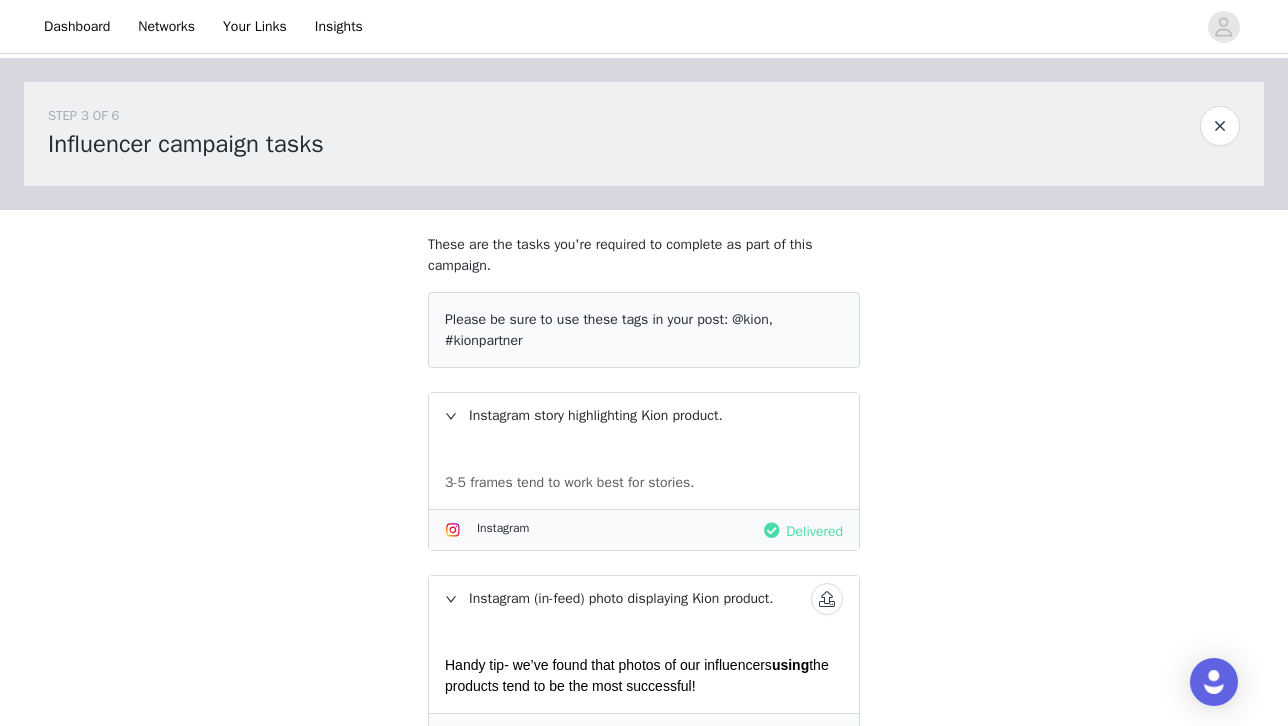 scroll, scrollTop: 99, scrollLeft: 0, axis: vertical 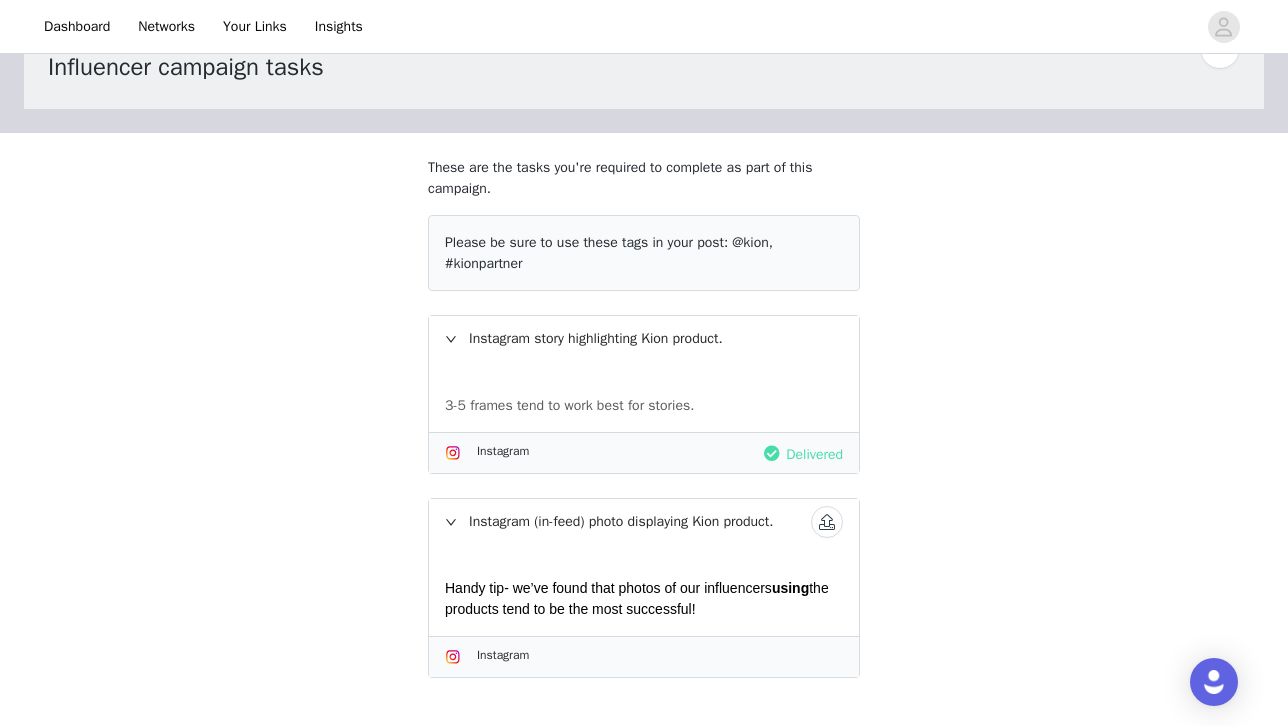 click at bounding box center (827, 522) 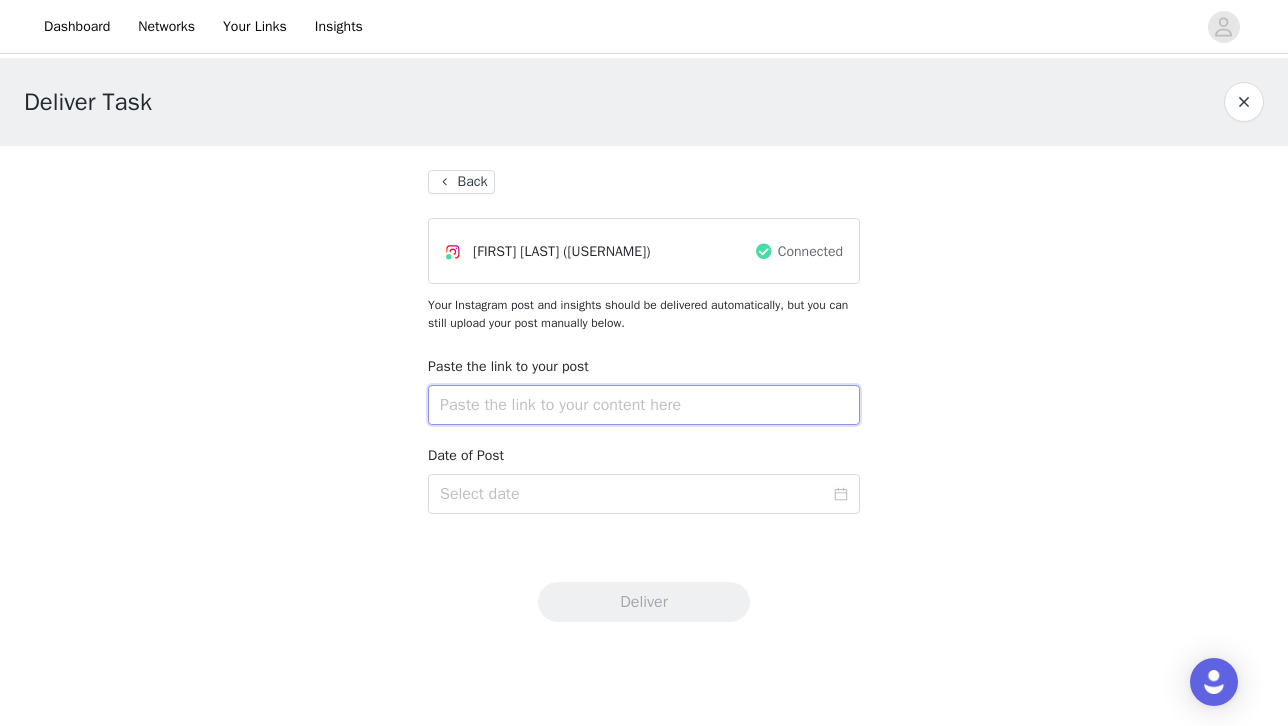 click at bounding box center (644, 405) 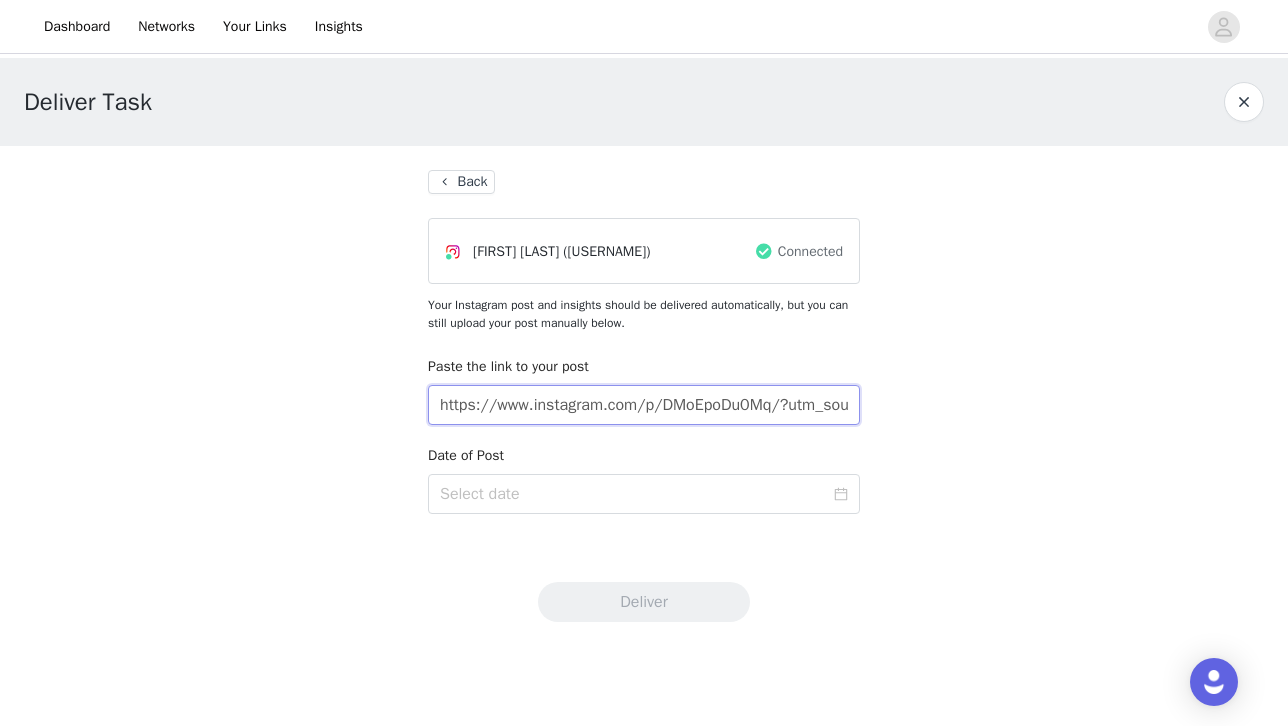 scroll, scrollTop: 0, scrollLeft: 362, axis: horizontal 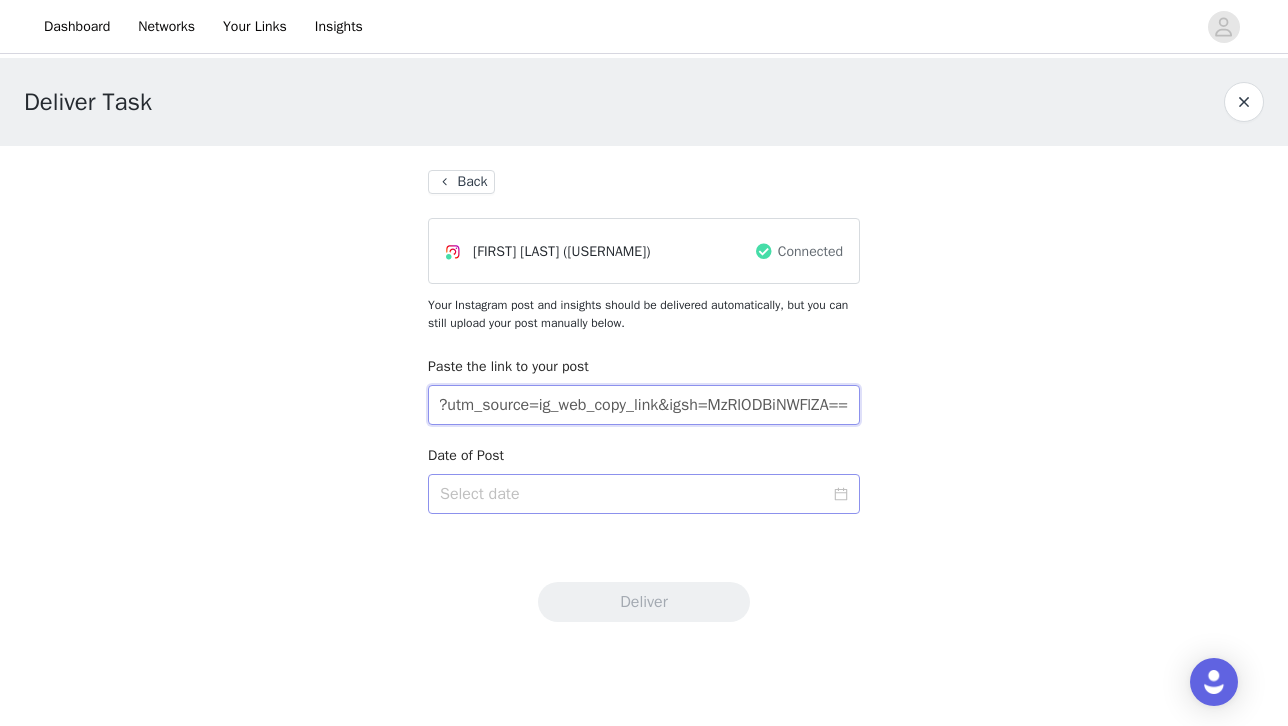 type on "https://www.instagram.com/p/DMoEpoDu0Mq/?utm_source=ig_web_copy_link&igsh=MzRlODBiNWFlZA==" 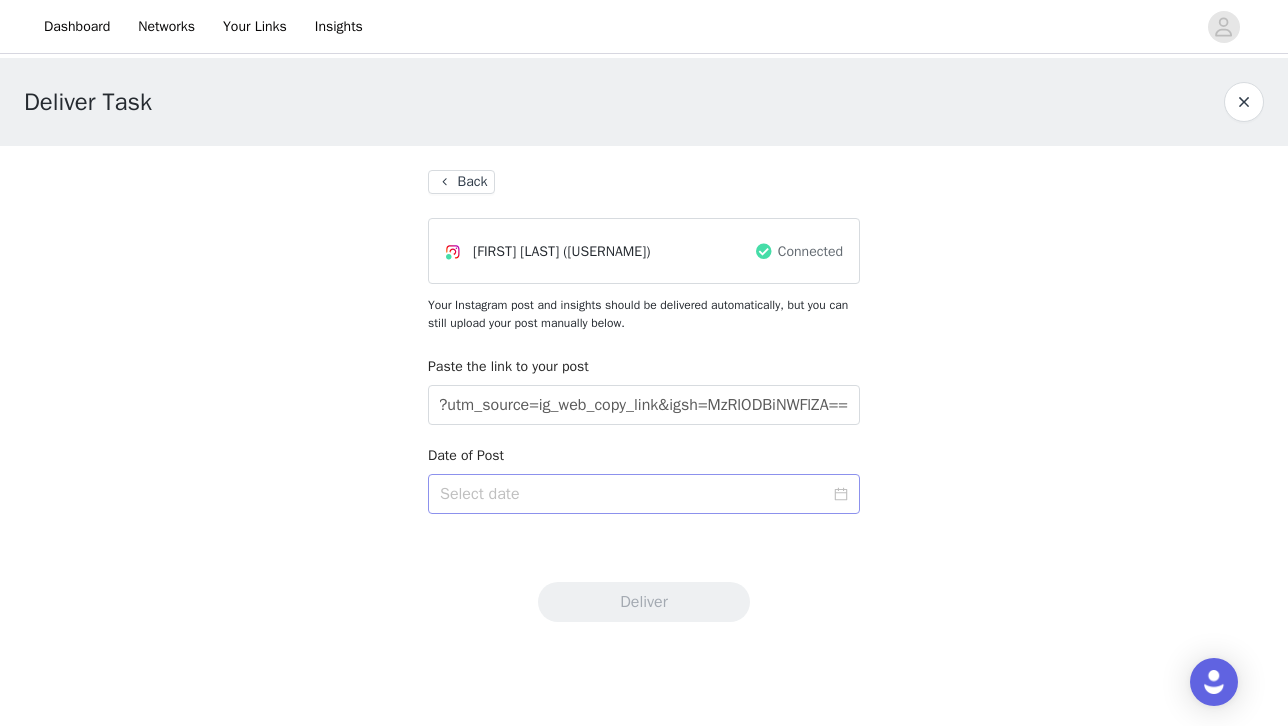 scroll, scrollTop: 0, scrollLeft: 0, axis: both 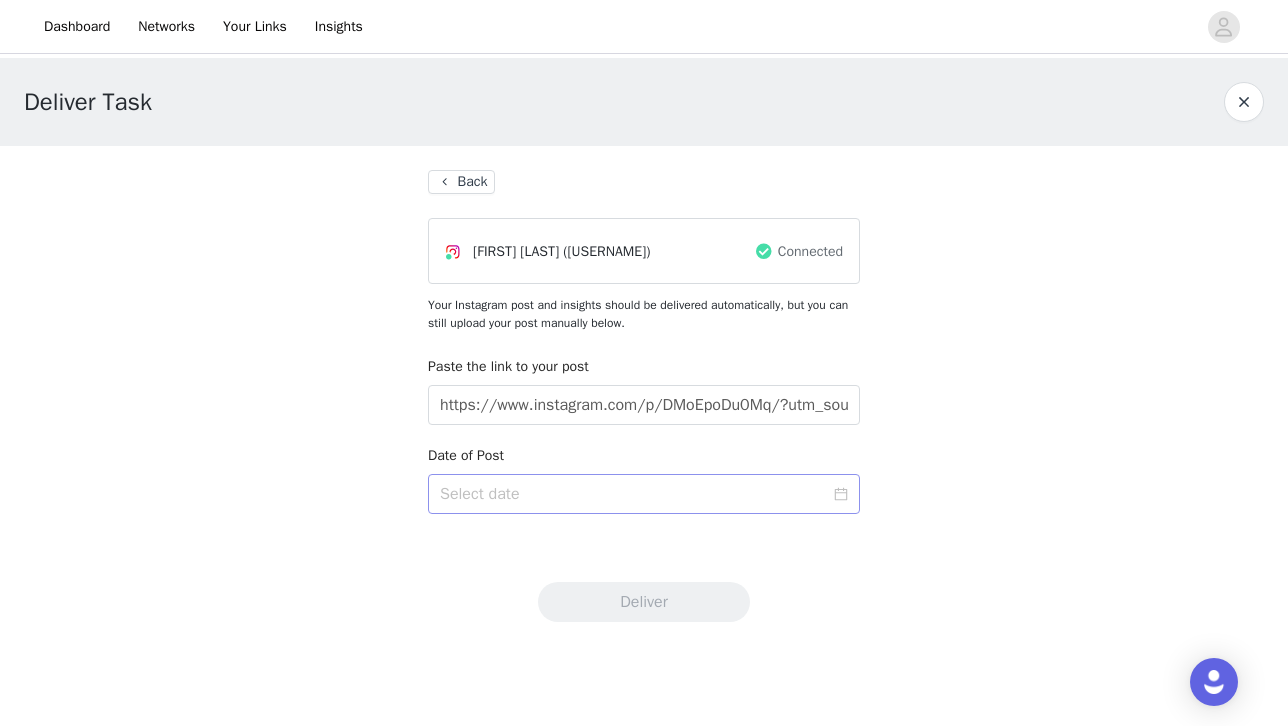 click 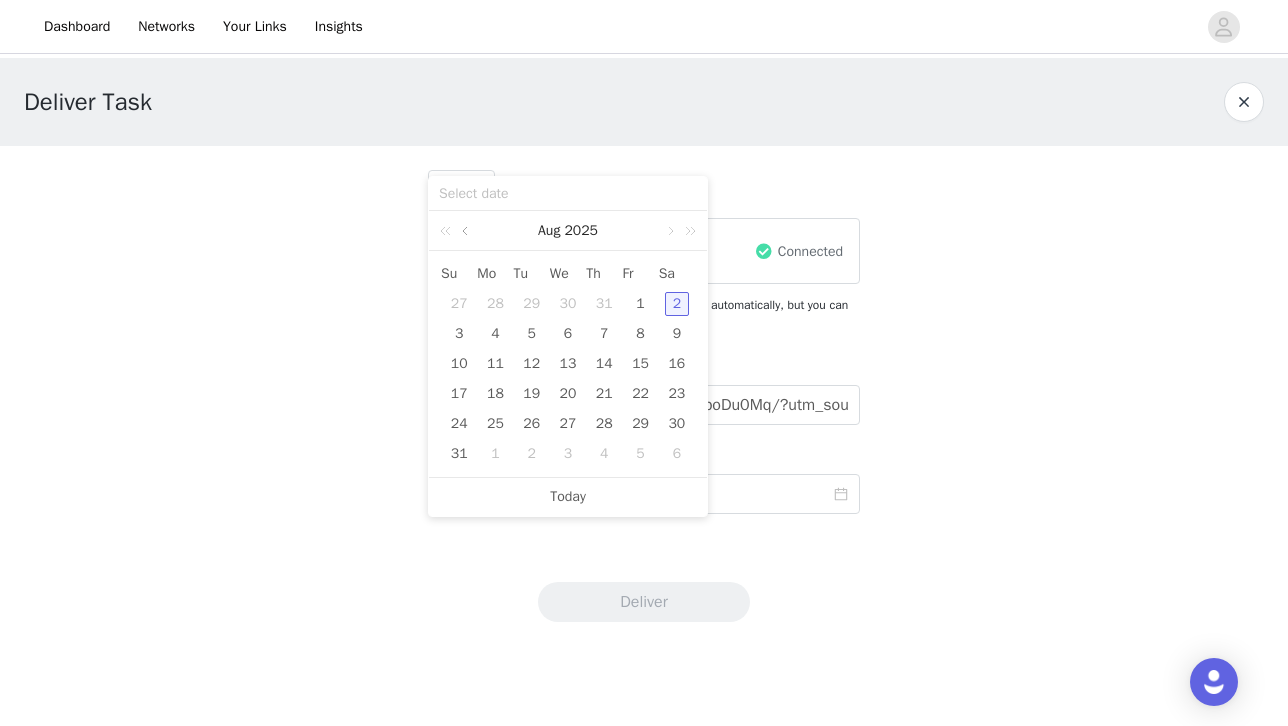 click at bounding box center [467, 231] 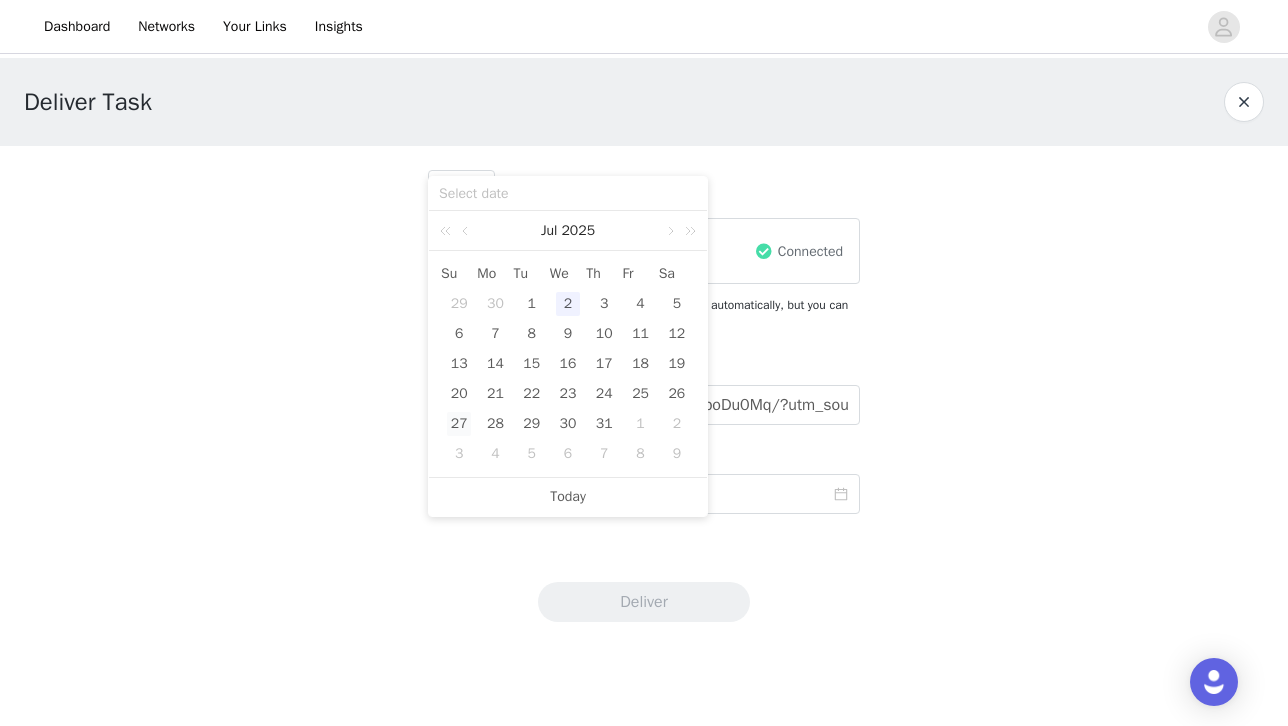 click on "27" at bounding box center (459, 424) 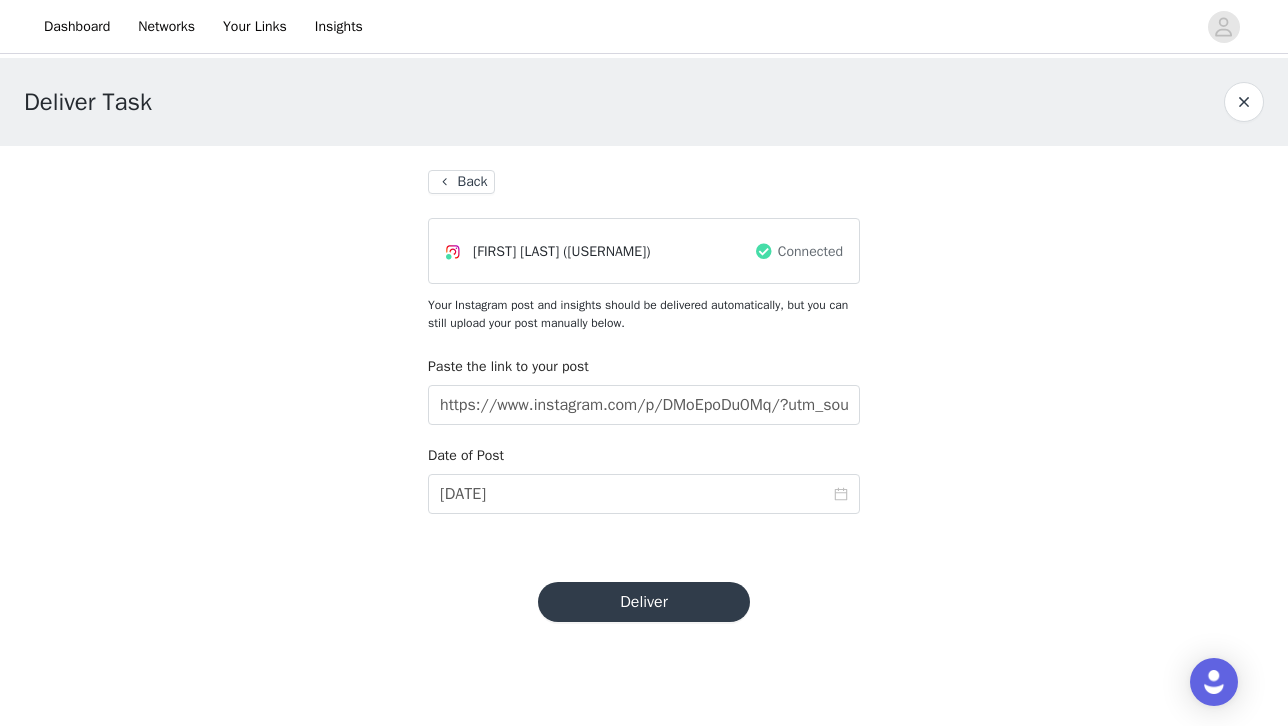 click on "Deliver" at bounding box center (644, 602) 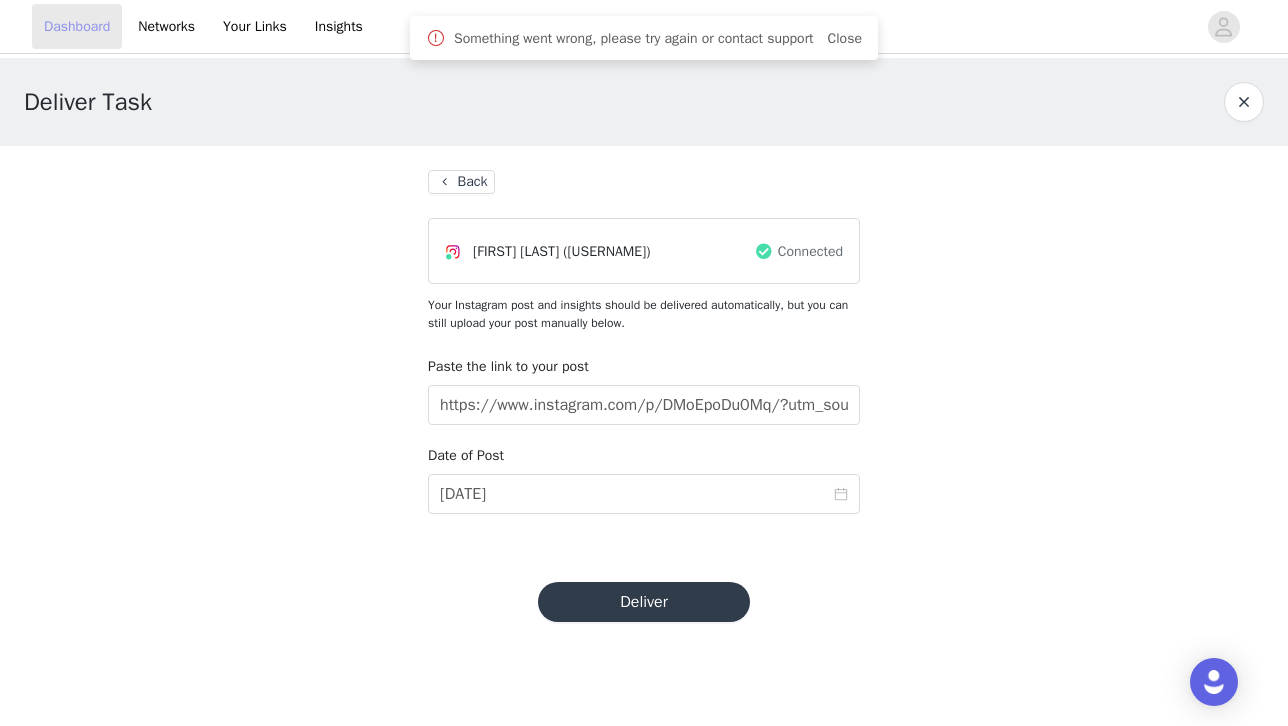 click on "Dashboard" at bounding box center [77, 26] 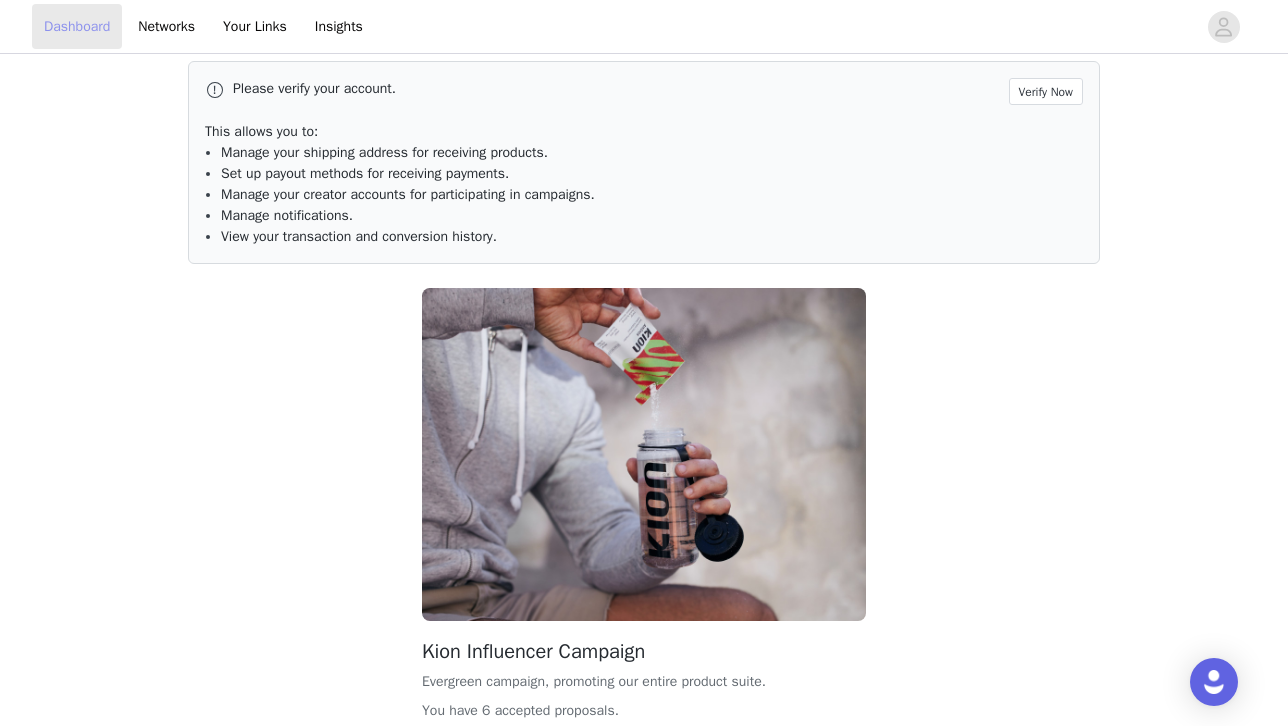 scroll, scrollTop: 157, scrollLeft: 0, axis: vertical 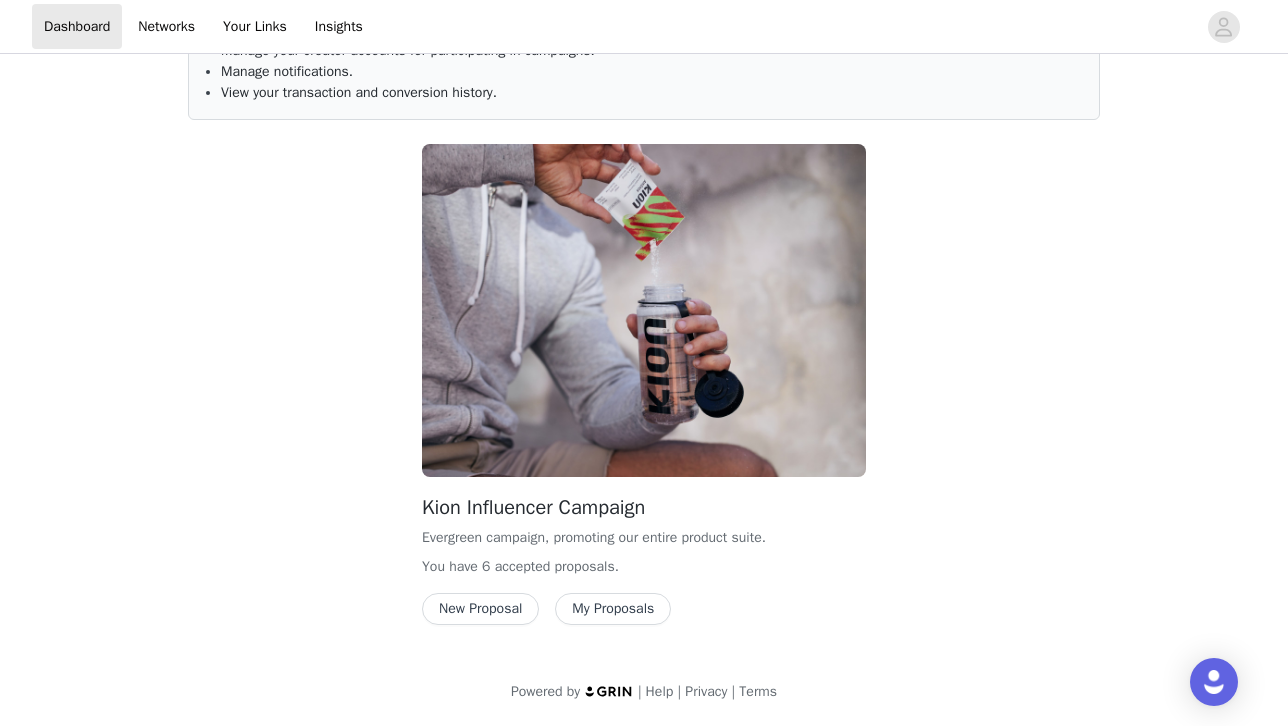 click on "My Proposals" at bounding box center (613, 609) 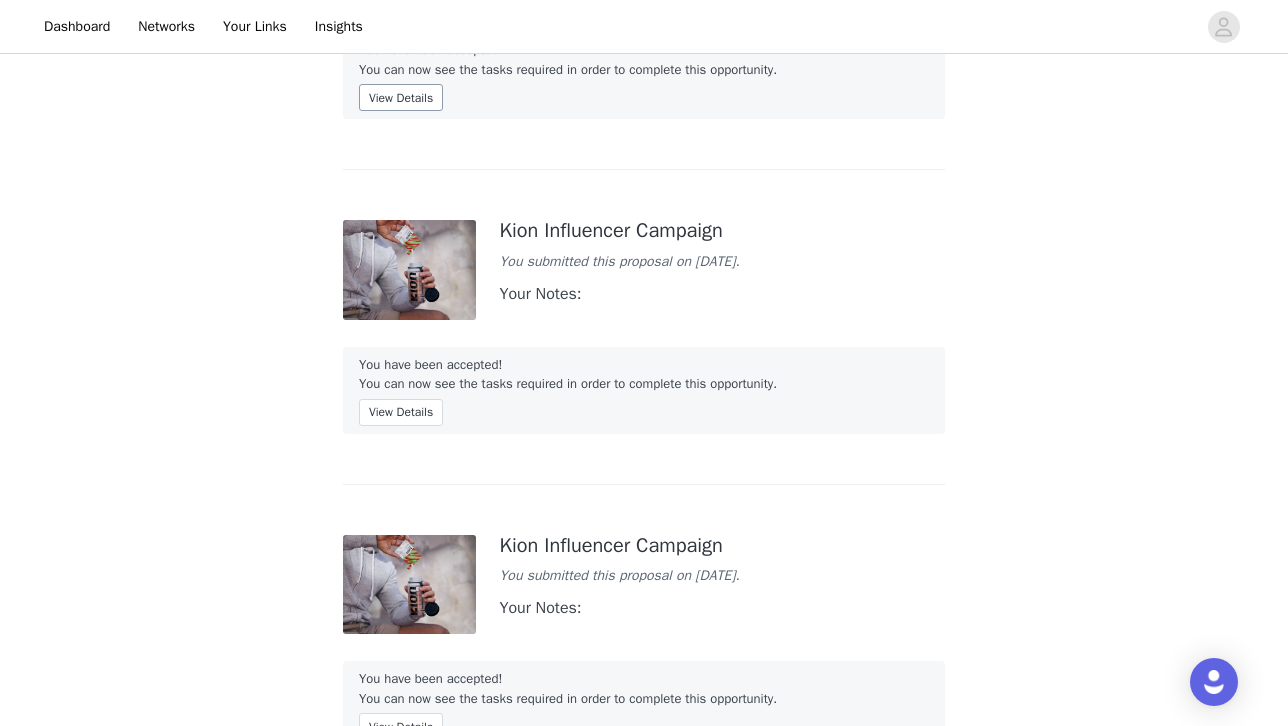 scroll, scrollTop: 0, scrollLeft: 0, axis: both 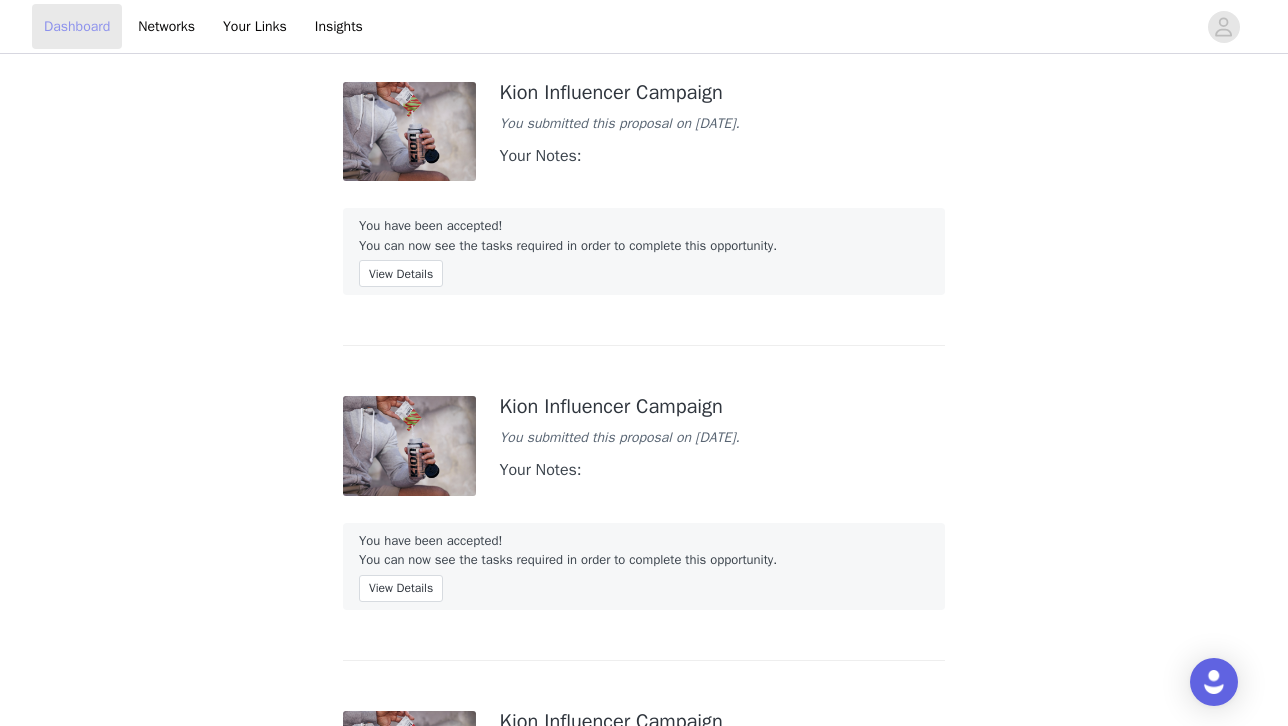 click on "Dashboard" at bounding box center (77, 26) 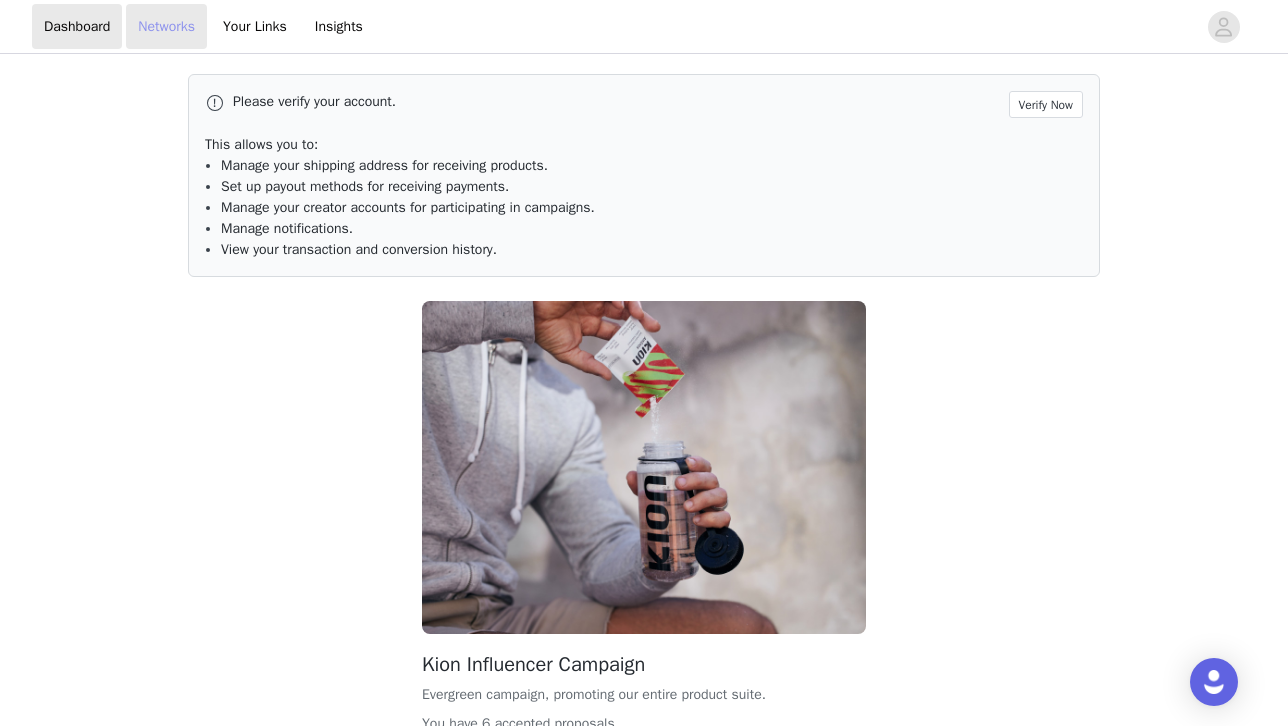 click on "Networks" at bounding box center (166, 26) 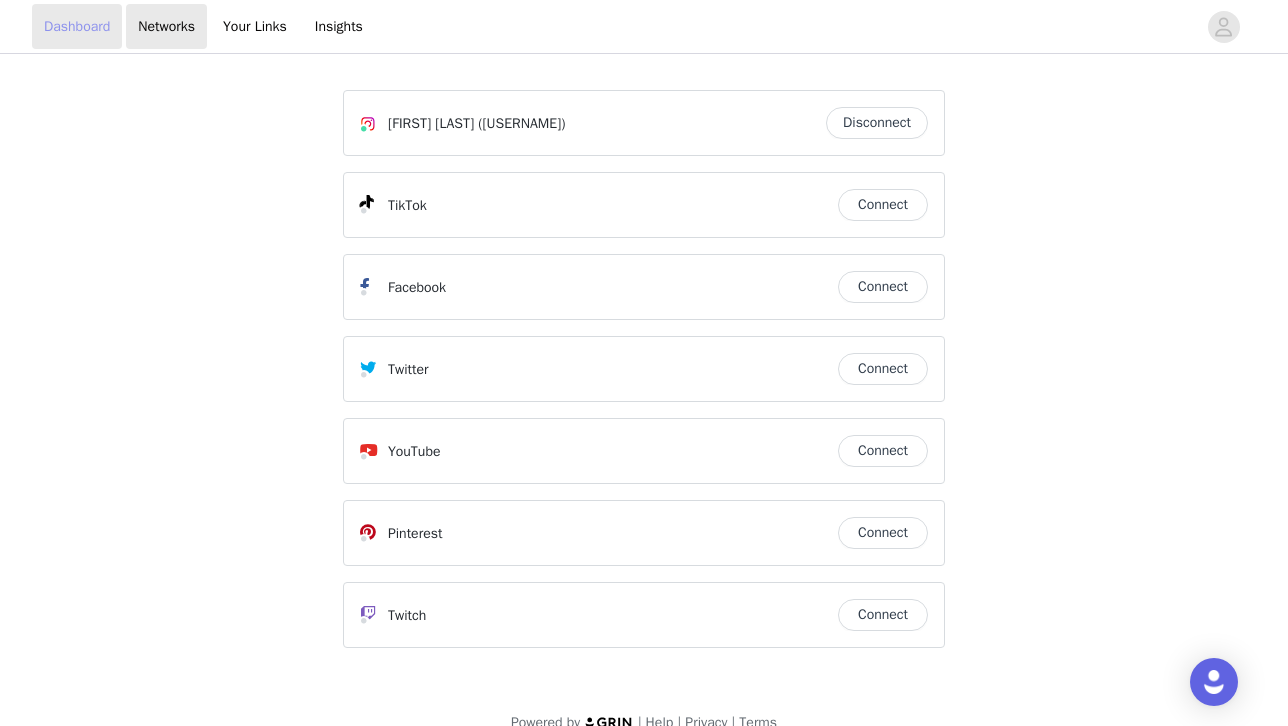 click on "Dashboard" at bounding box center (77, 26) 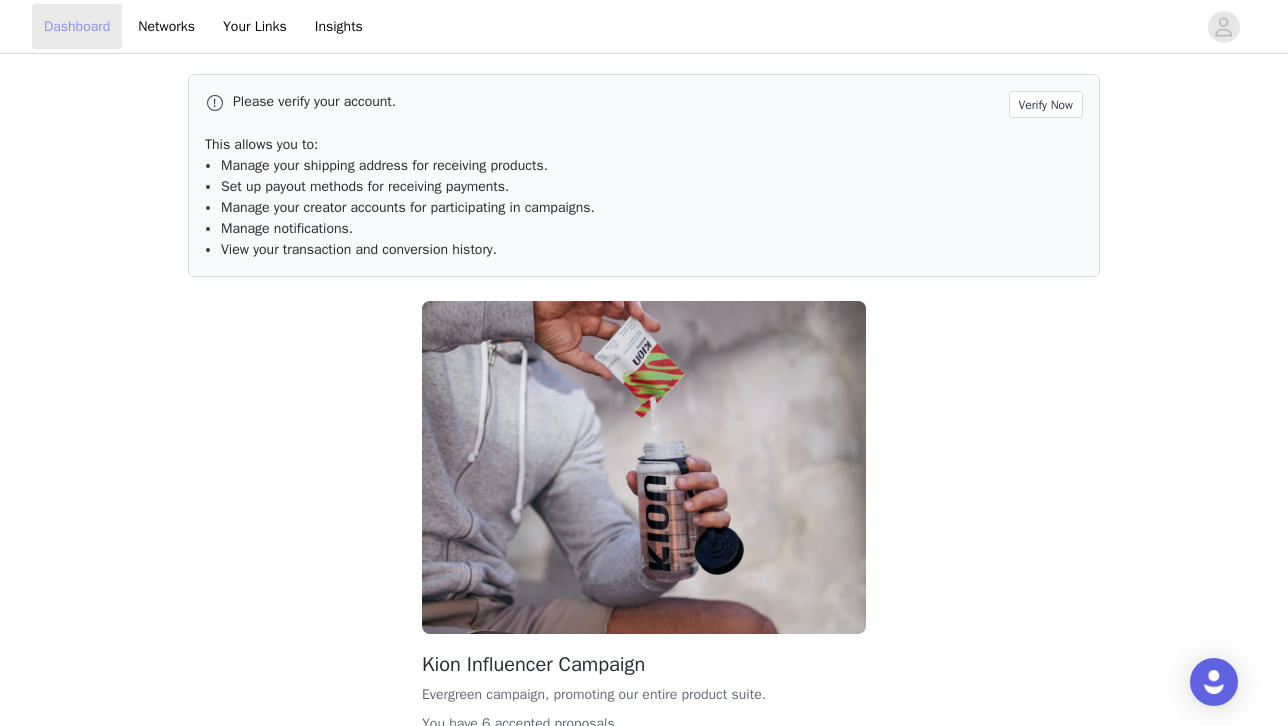 scroll, scrollTop: 157, scrollLeft: 0, axis: vertical 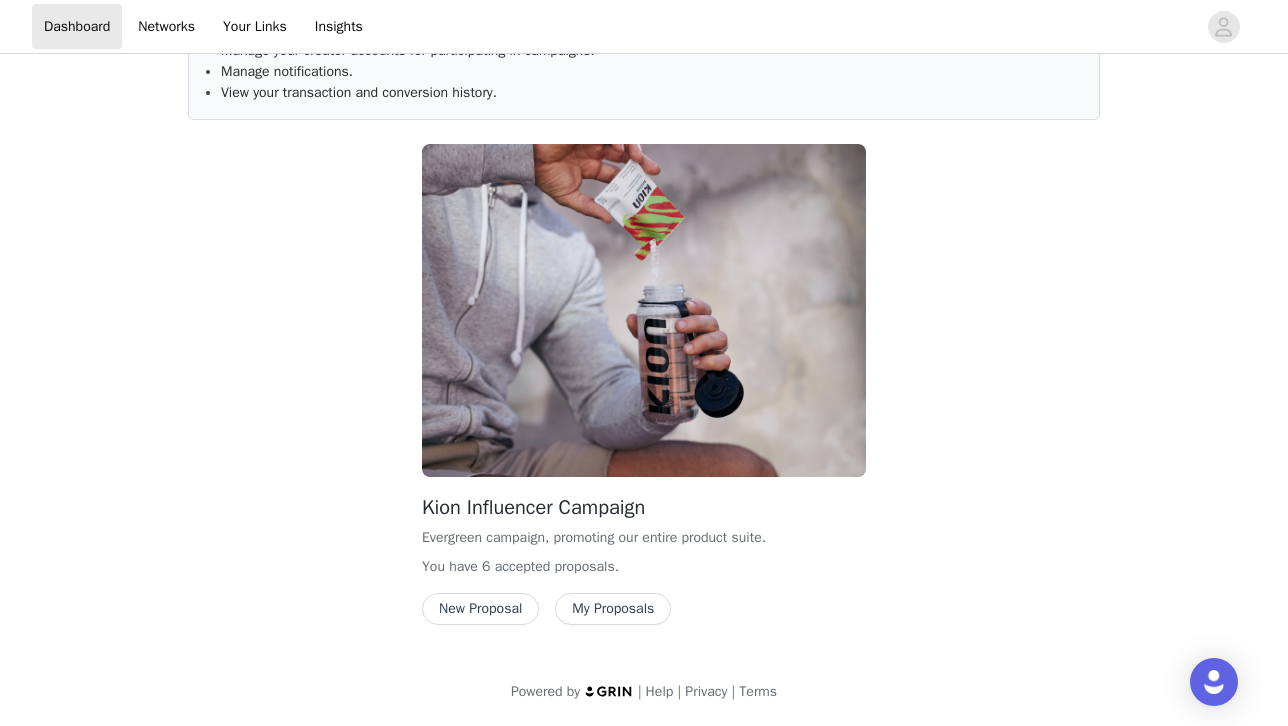 click on "New Proposal" at bounding box center (480, 609) 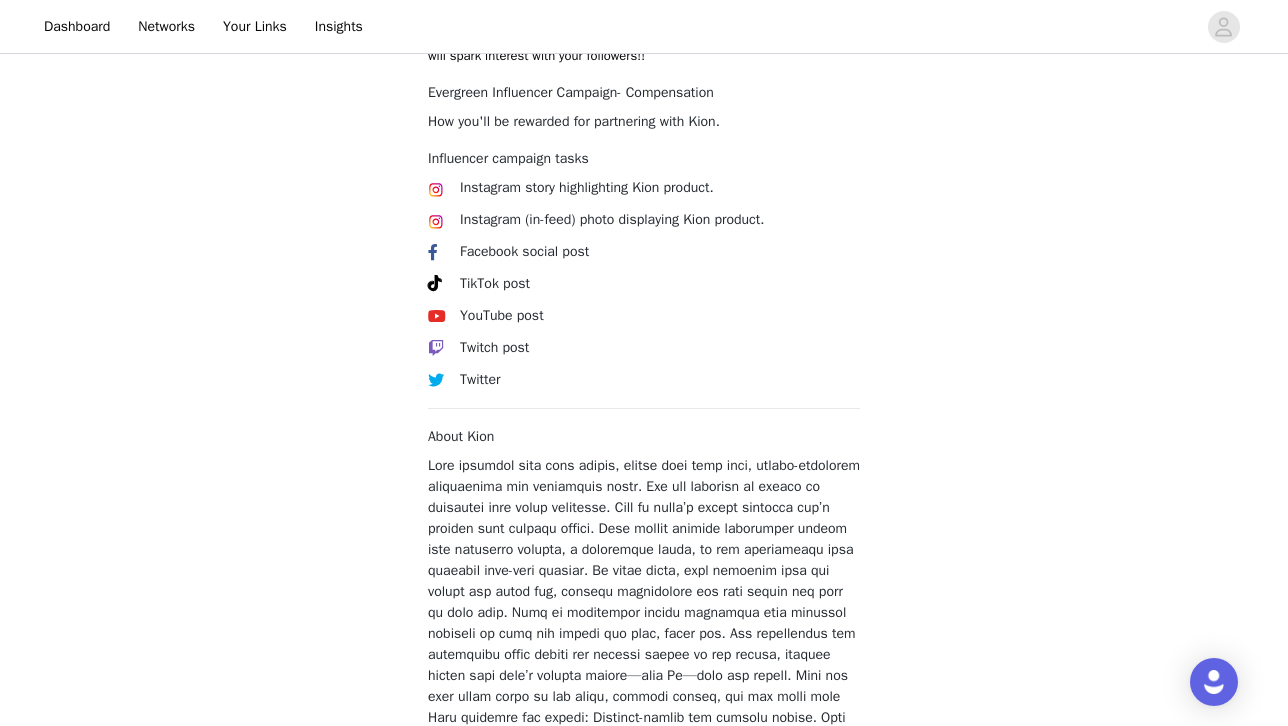 scroll, scrollTop: 817, scrollLeft: 0, axis: vertical 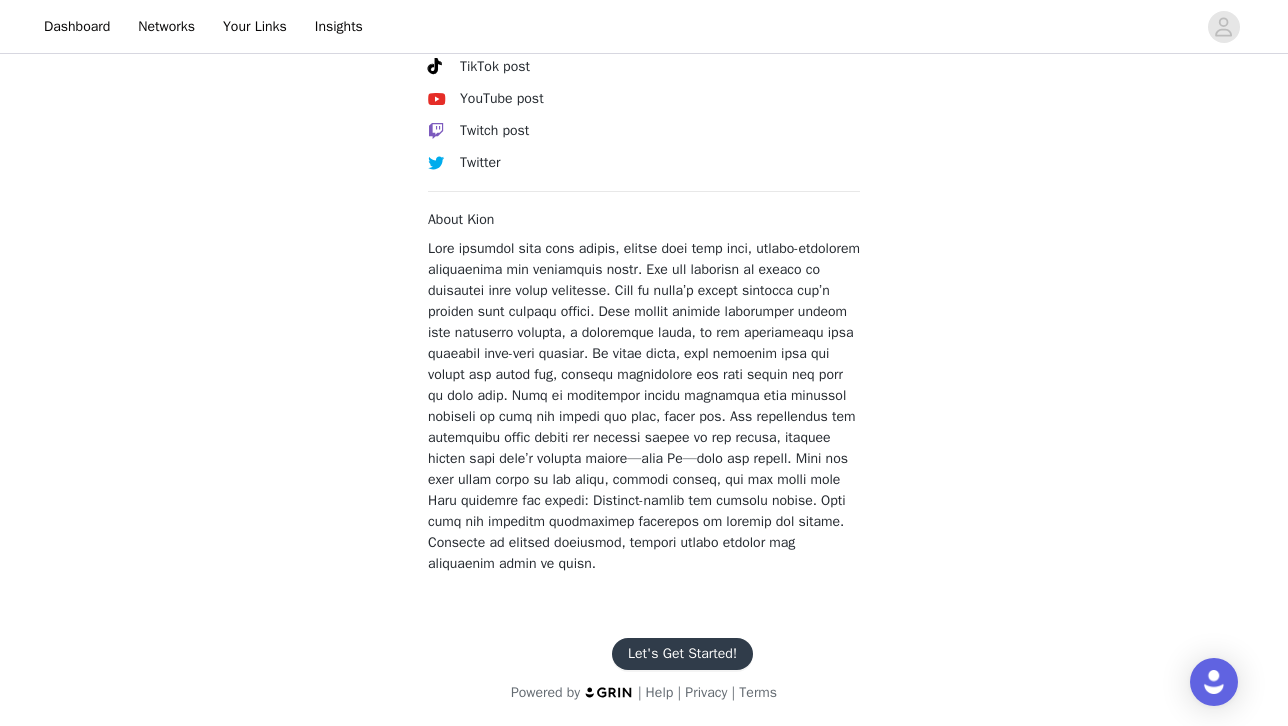 click on "Let's Get Started!" at bounding box center (682, 654) 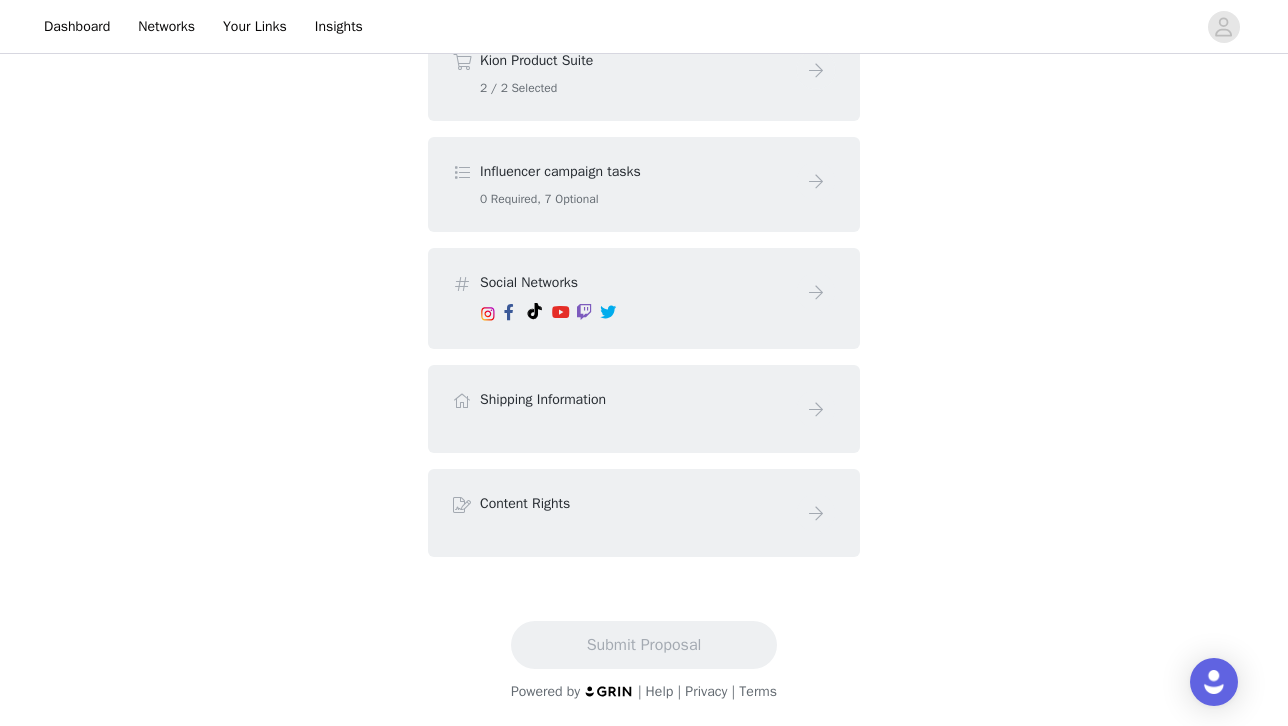 scroll, scrollTop: 0, scrollLeft: 0, axis: both 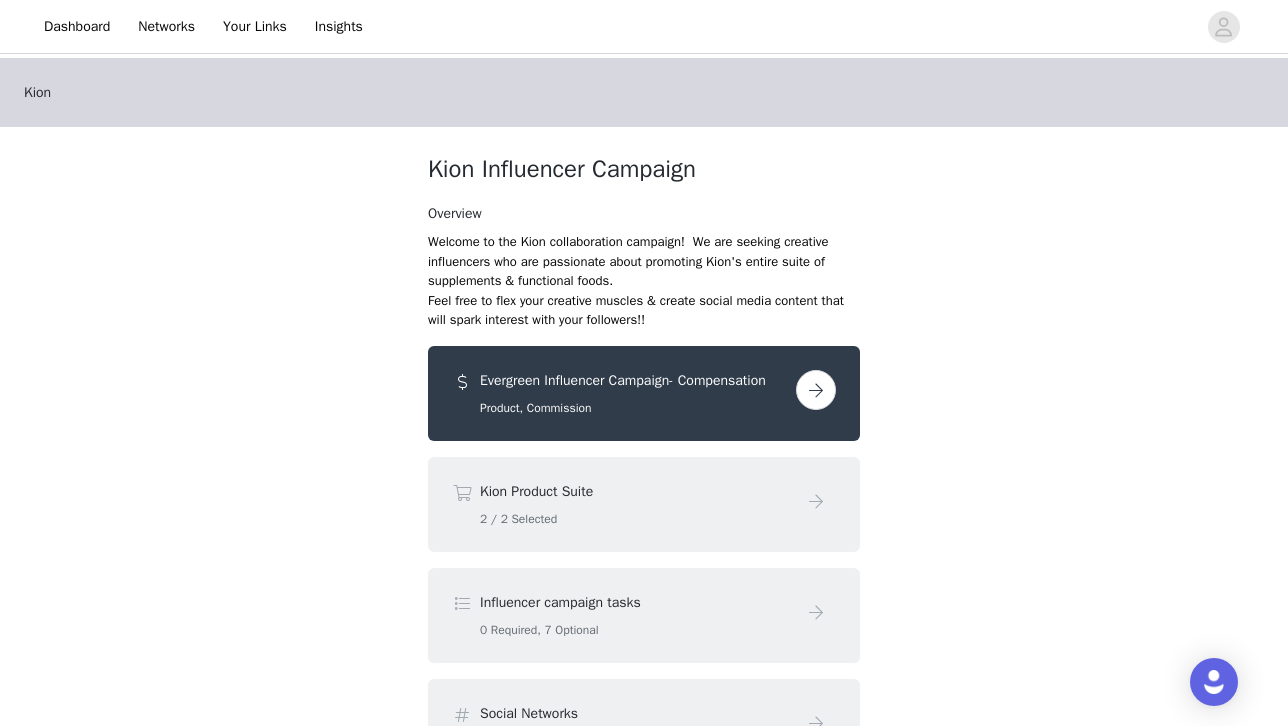 click at bounding box center (816, 390) 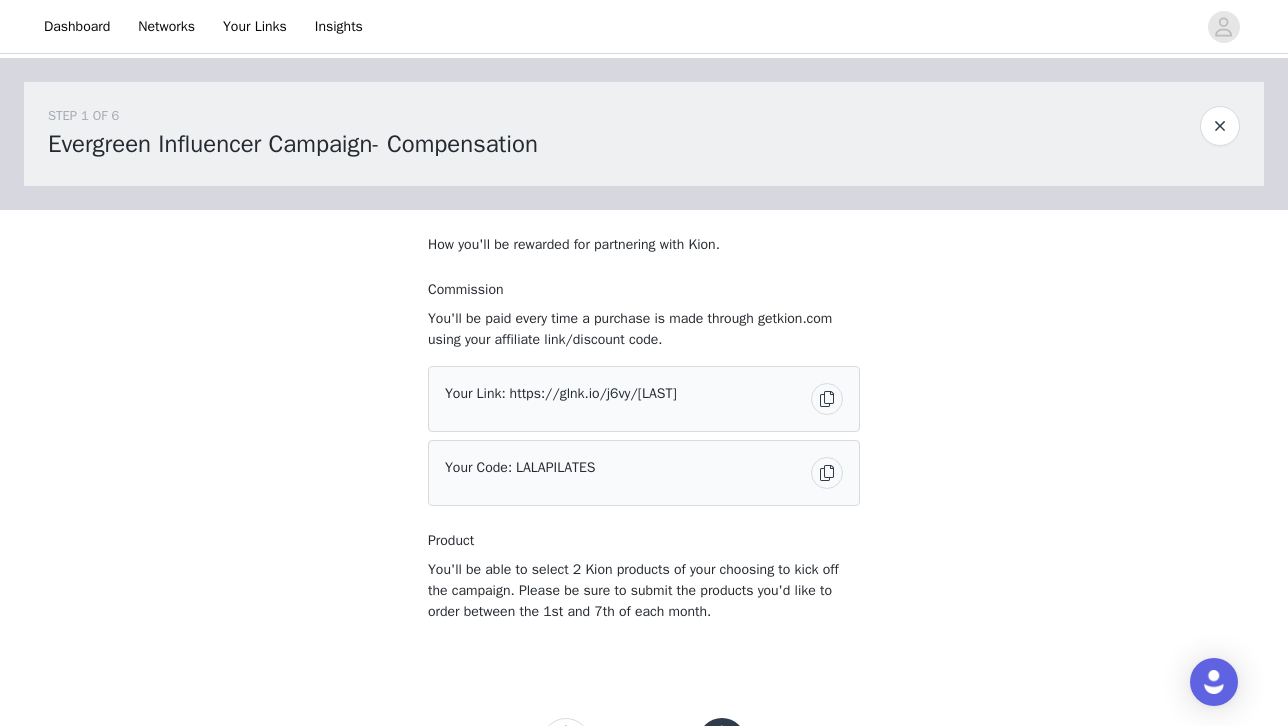 scroll, scrollTop: 87, scrollLeft: 0, axis: vertical 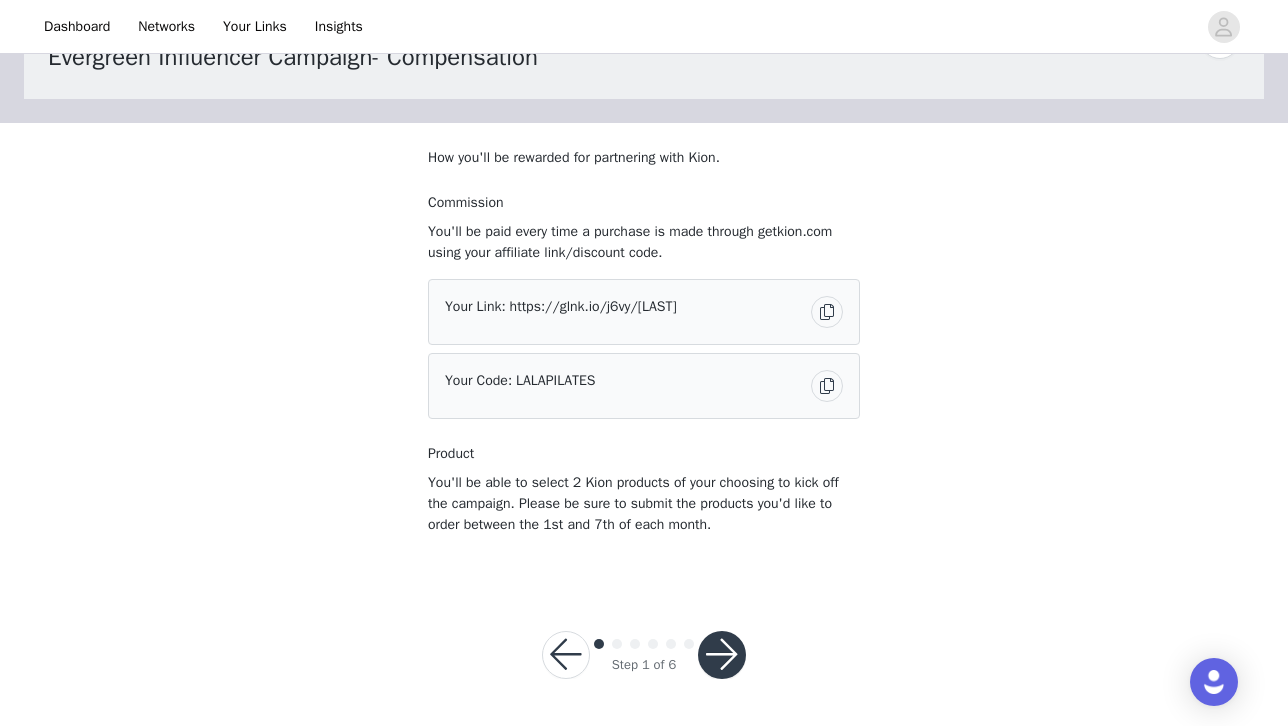 click at bounding box center [722, 655] 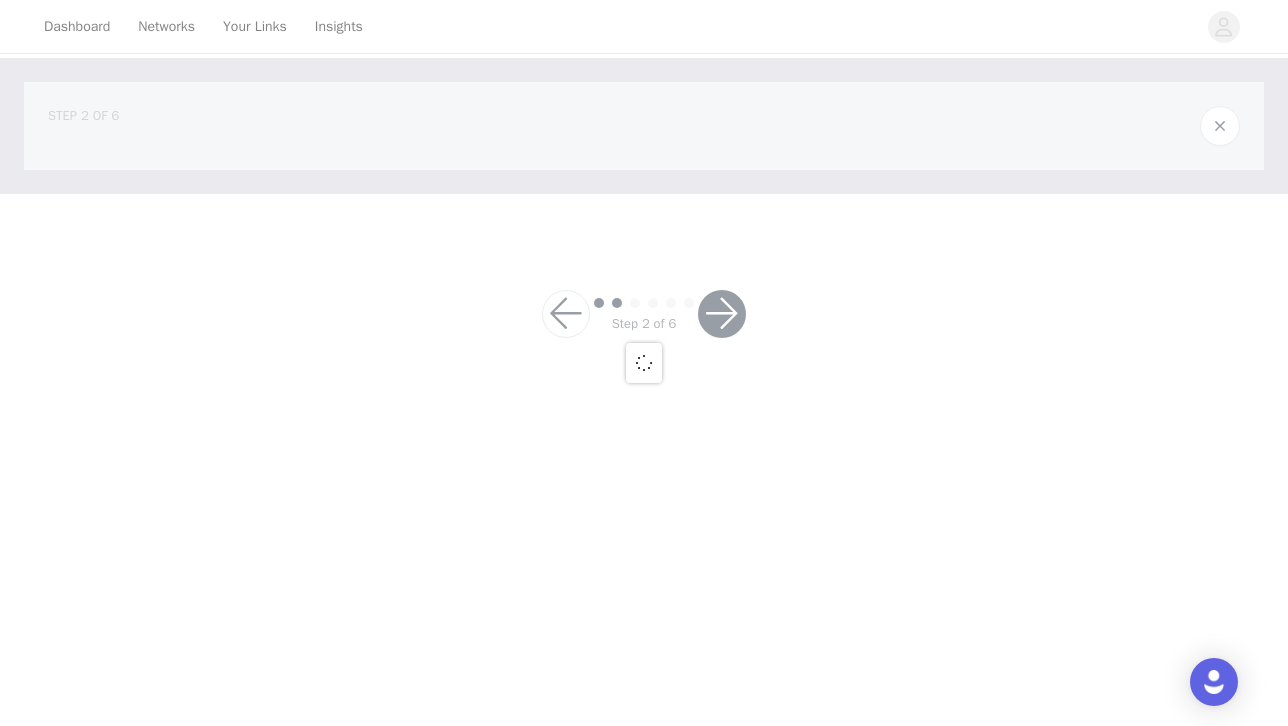scroll, scrollTop: 0, scrollLeft: 0, axis: both 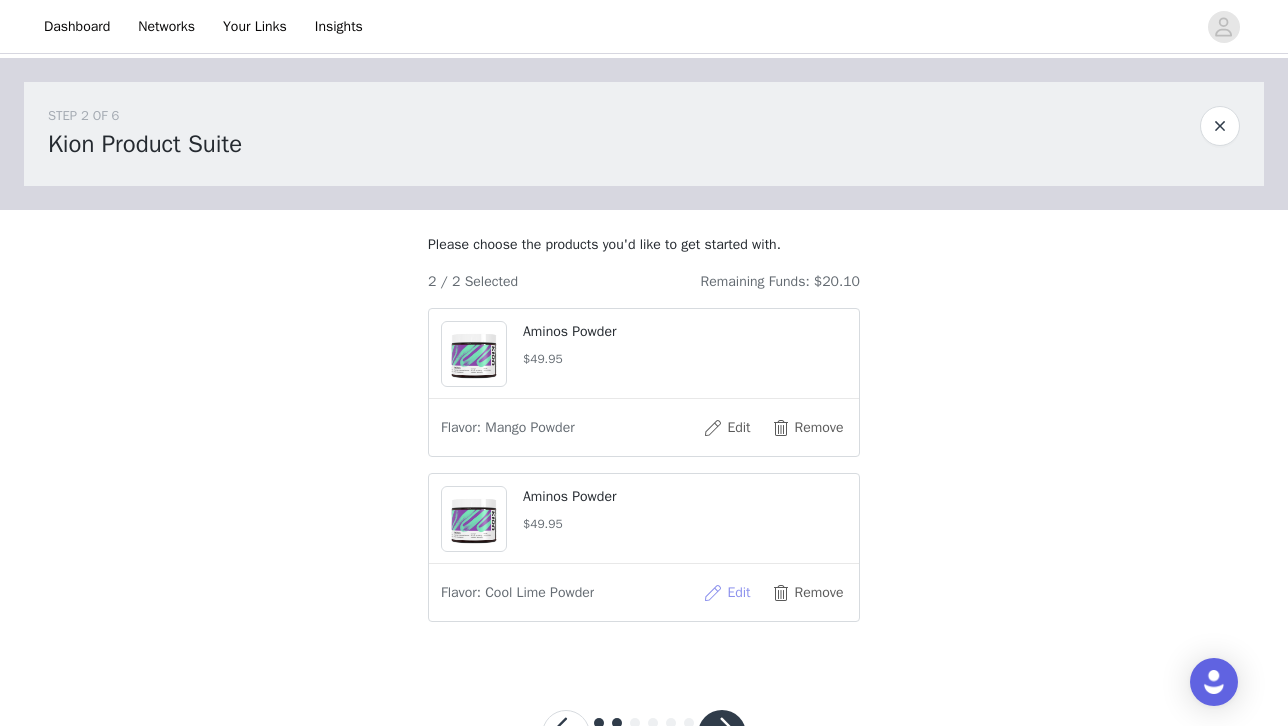 click on "Edit" at bounding box center [727, 593] 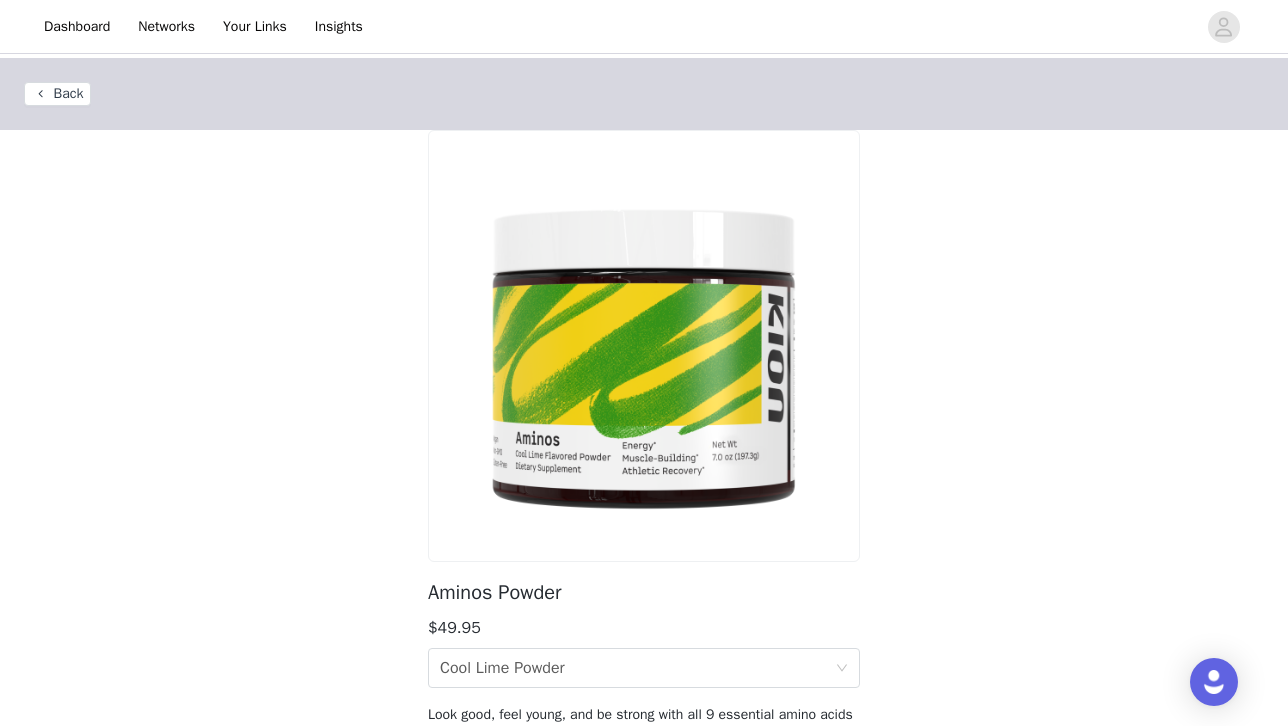scroll, scrollTop: 182, scrollLeft: 0, axis: vertical 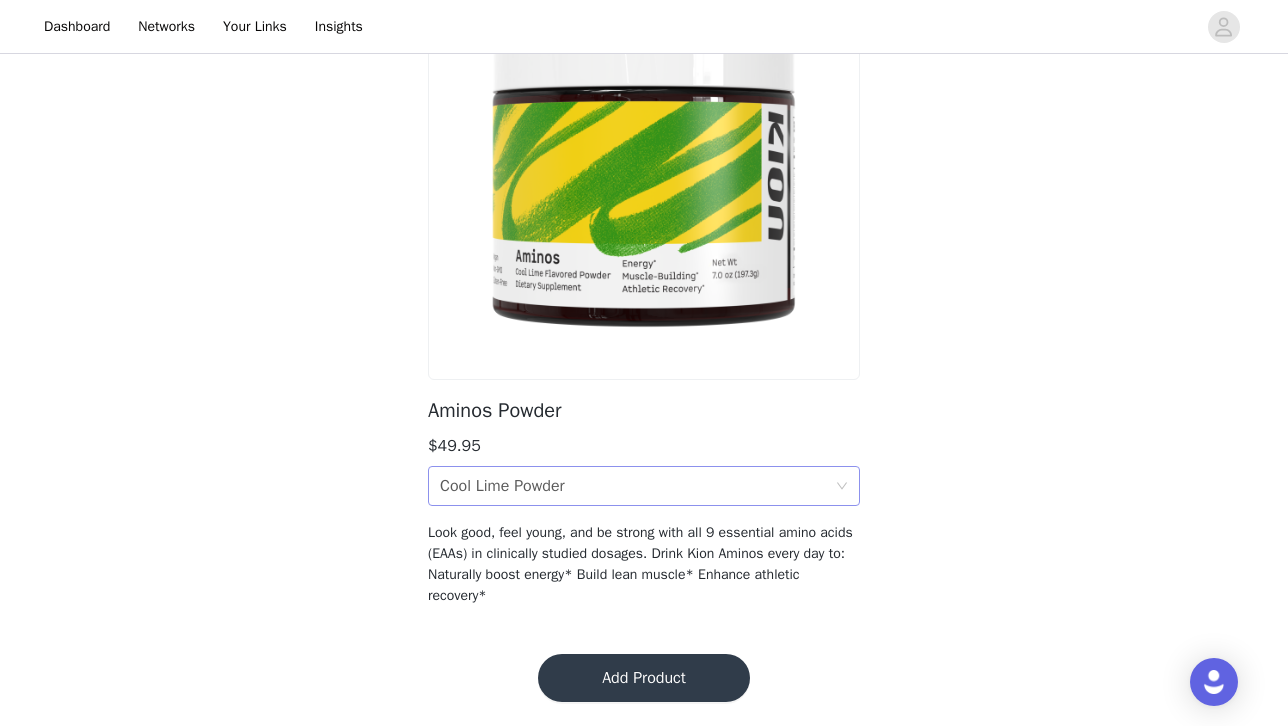 click 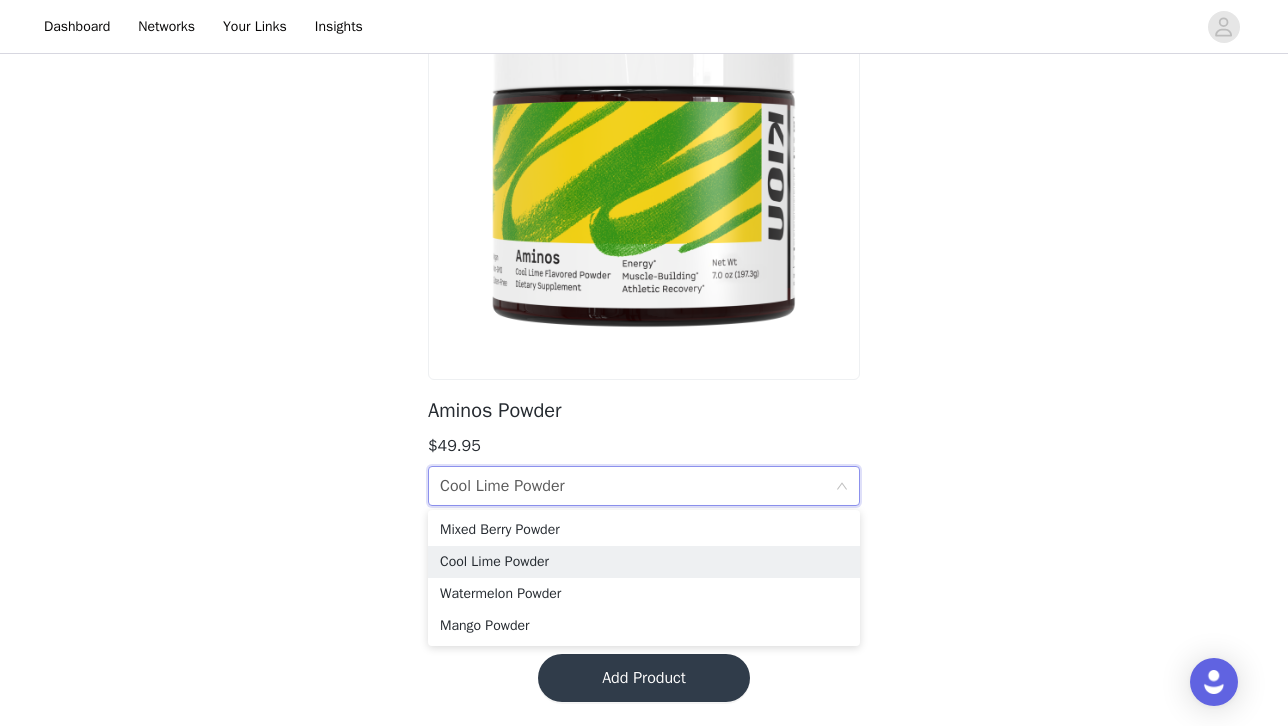 click on "Aminos Powder
$49.95
Flavor Cool Lime Powder     Look good, feel young, and be strong with all 9 essential amino acids (EAAs) in clinically studied dosages. Drink Kion Aminos every day to: Naturally boost energy* Build lean muscle* Enhance athletic recovery*" at bounding box center (644, 289) 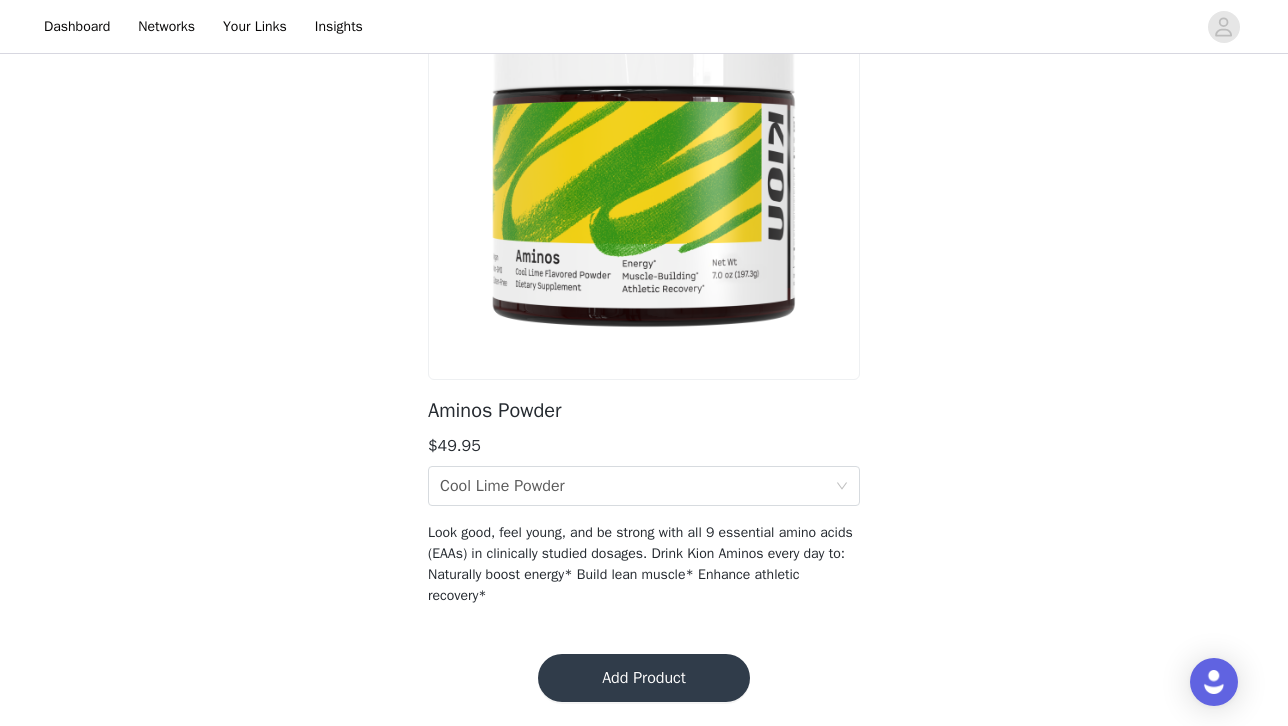 click on "Add Product" at bounding box center (644, 678) 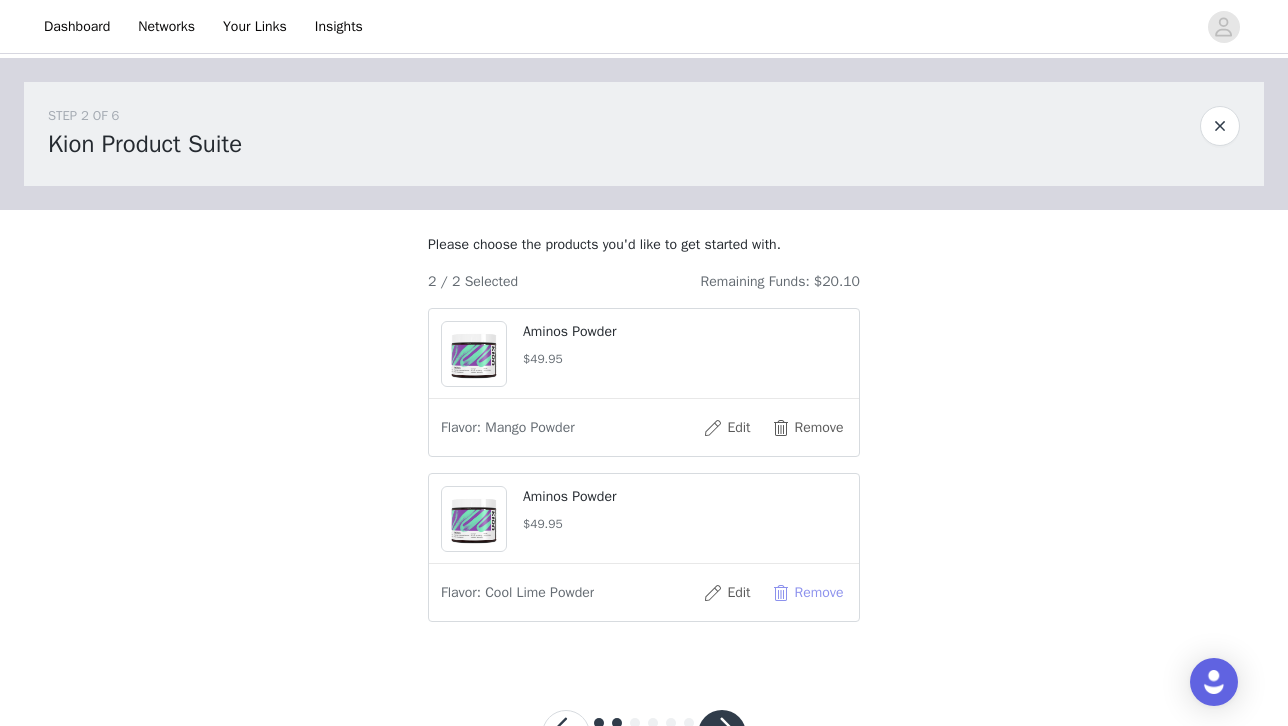 click on "Remove" at bounding box center [807, 593] 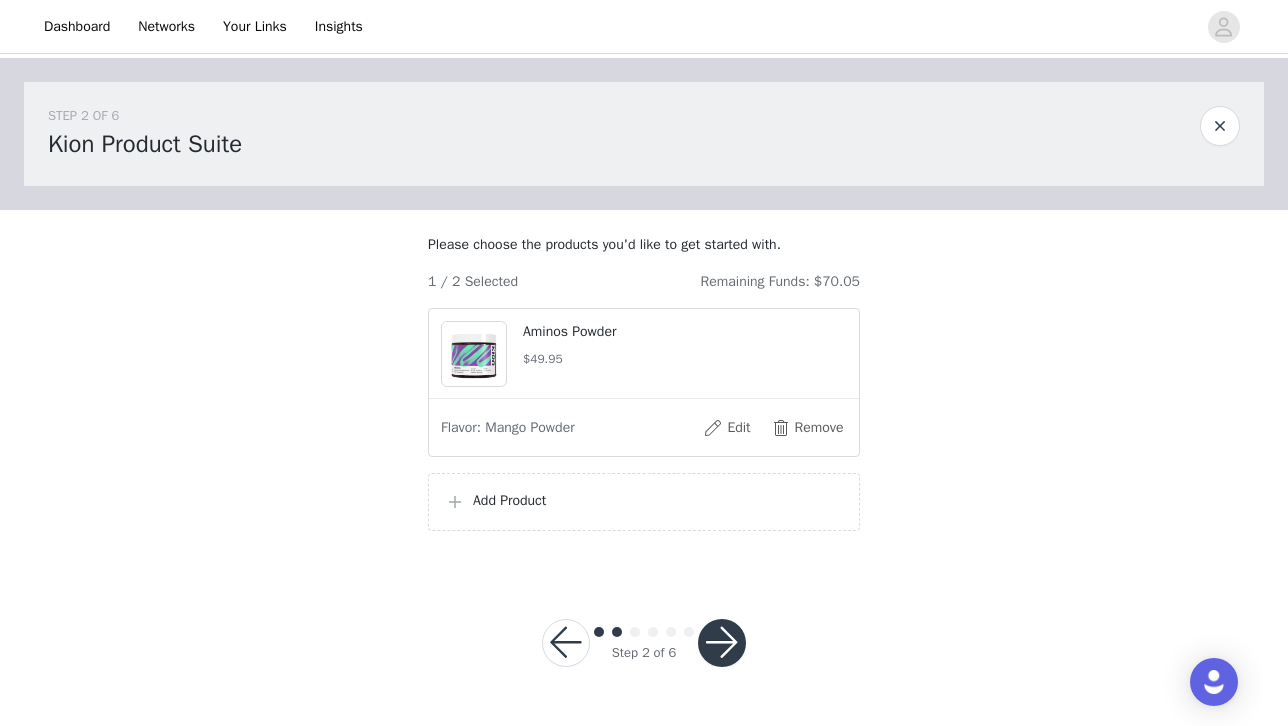 click on "Add Product" at bounding box center (658, 500) 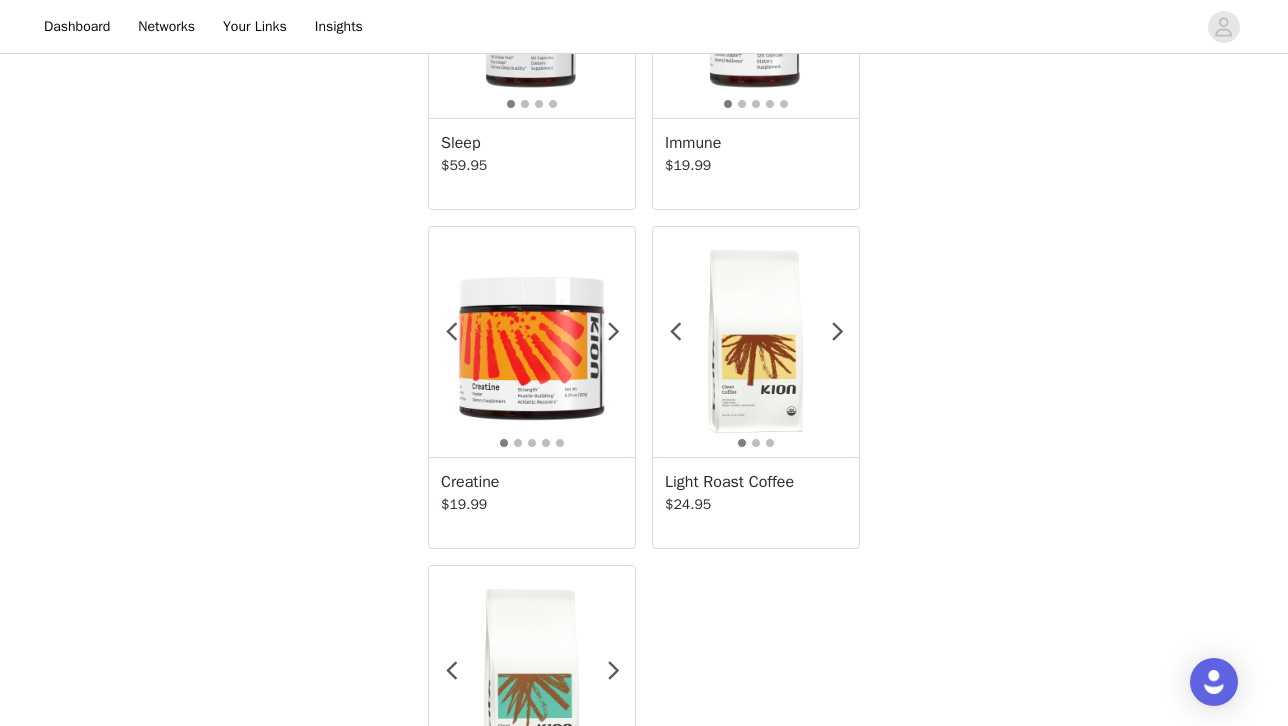 scroll, scrollTop: 2140, scrollLeft: 0, axis: vertical 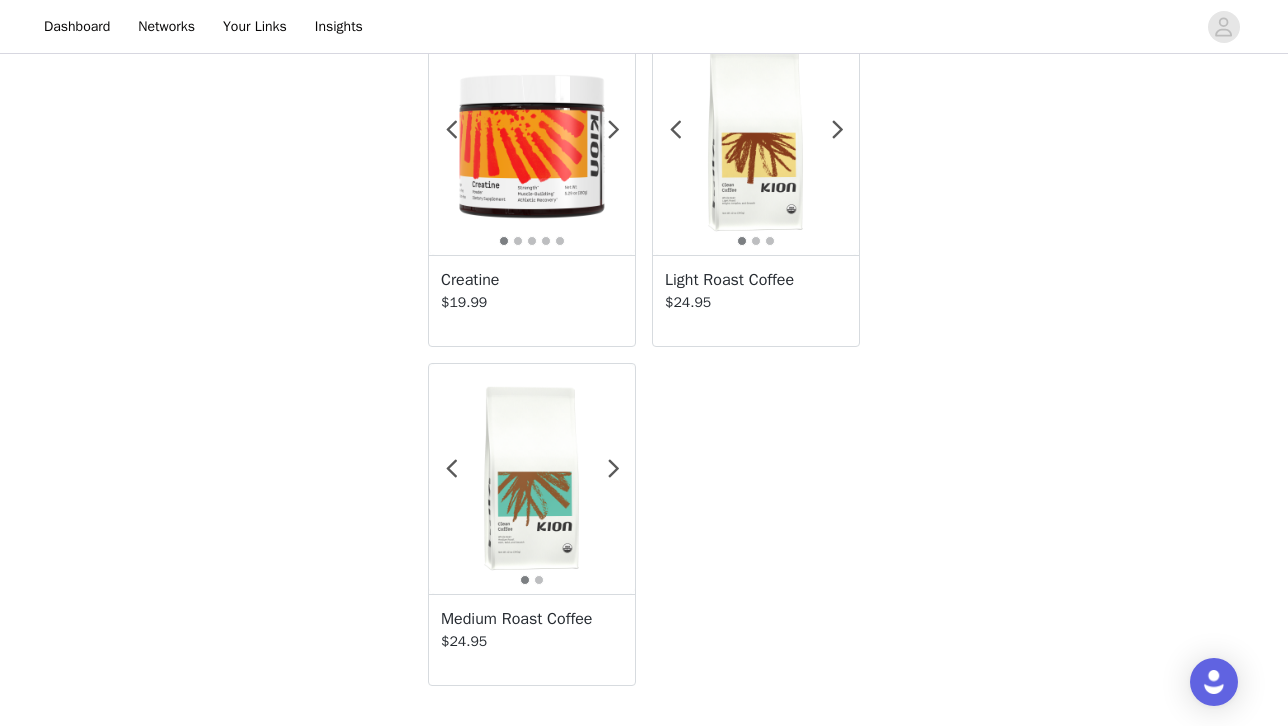 click at bounding box center (532, 140) 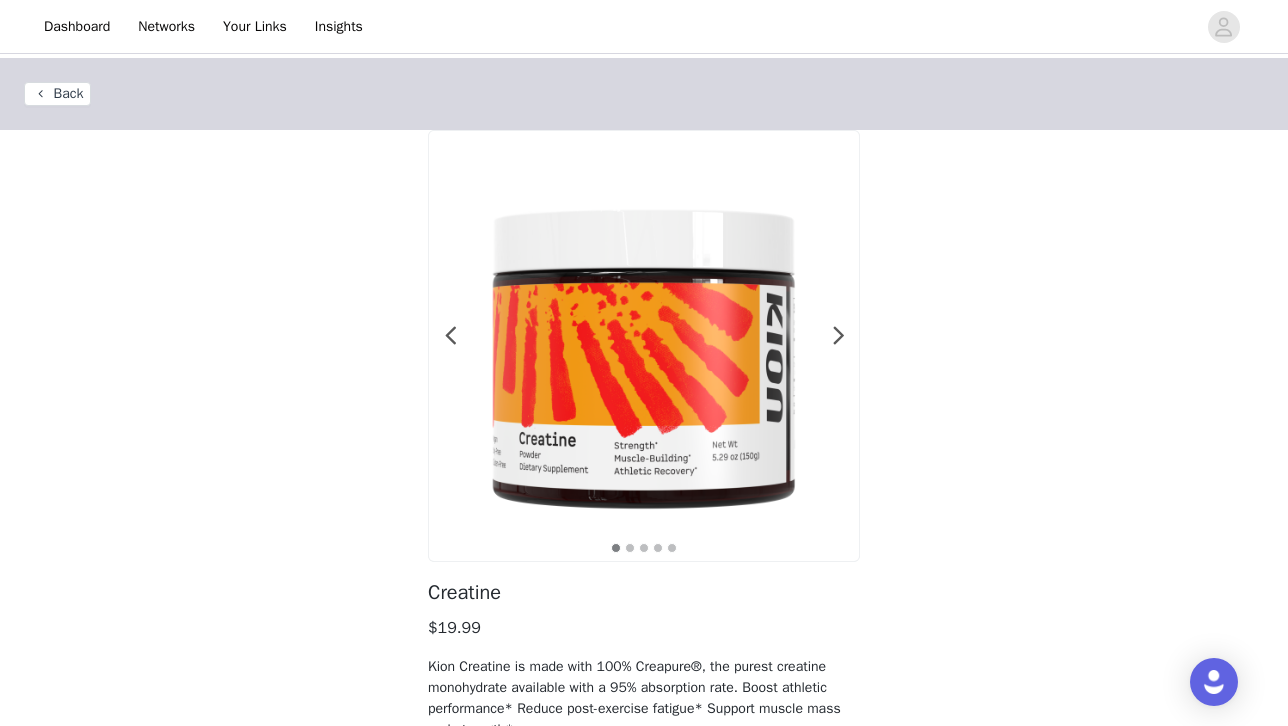 scroll, scrollTop: 134, scrollLeft: 0, axis: vertical 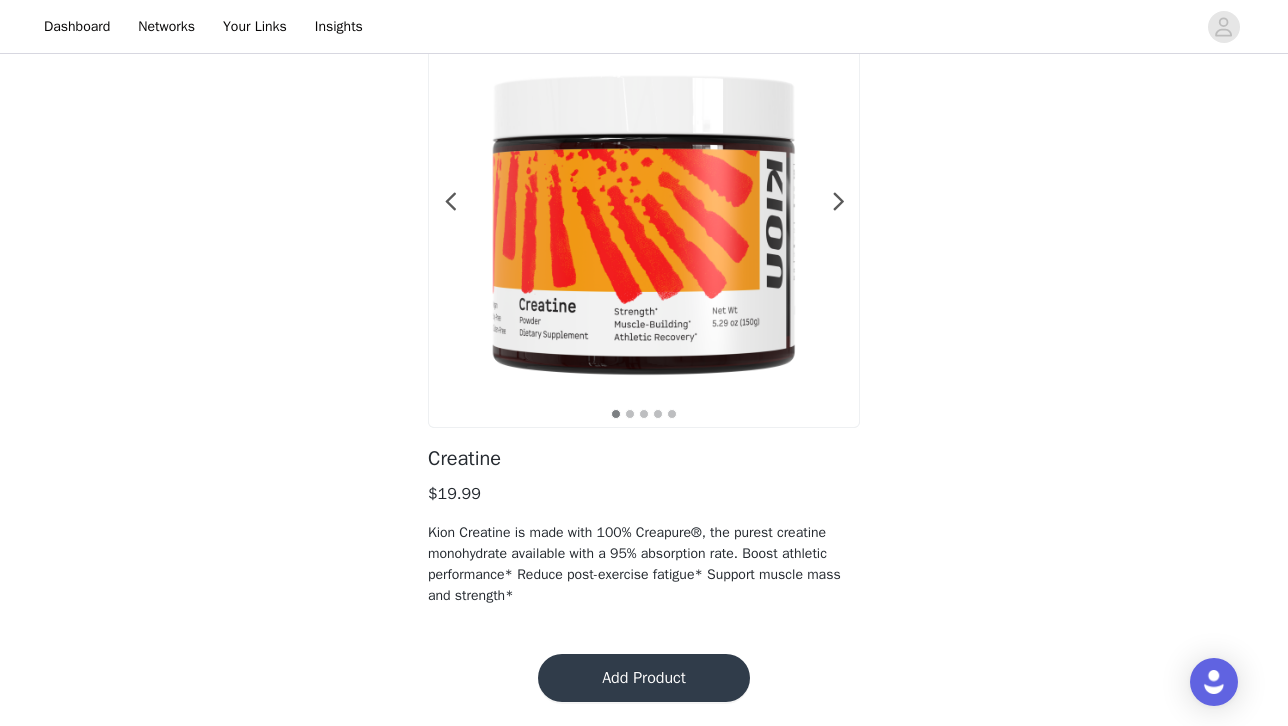 click on "Add Product" at bounding box center [644, 678] 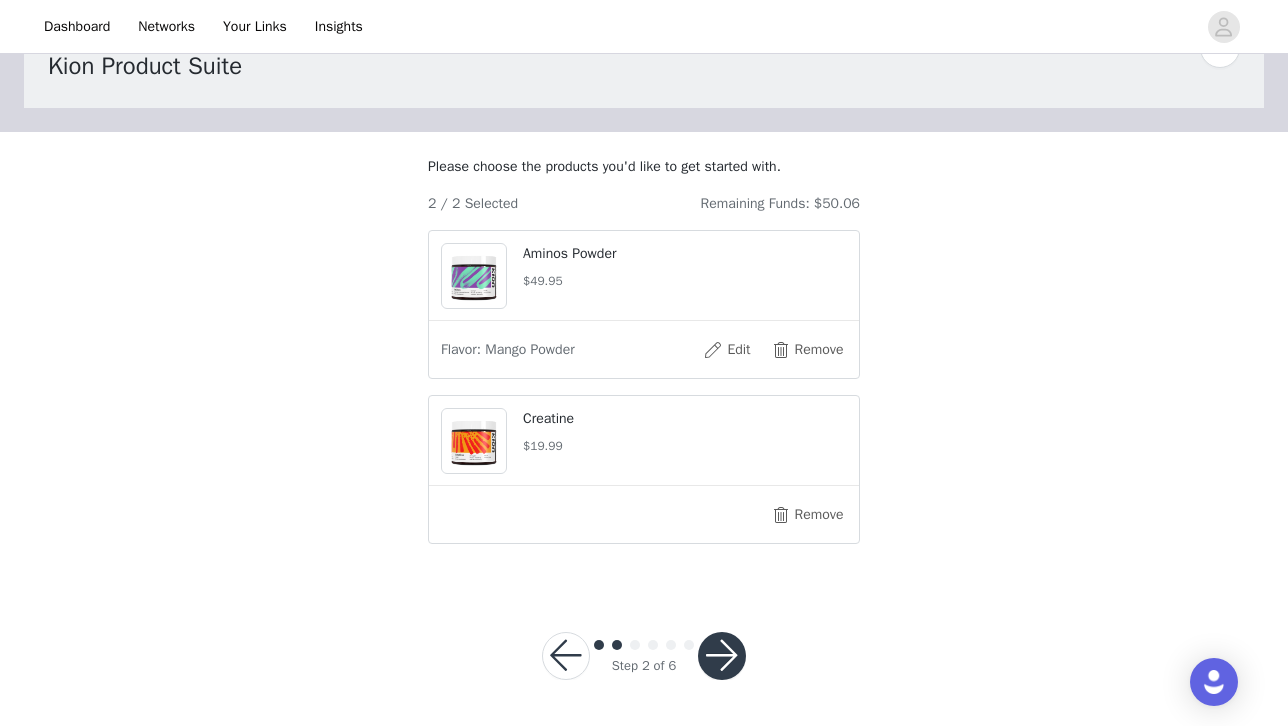 scroll, scrollTop: 100, scrollLeft: 0, axis: vertical 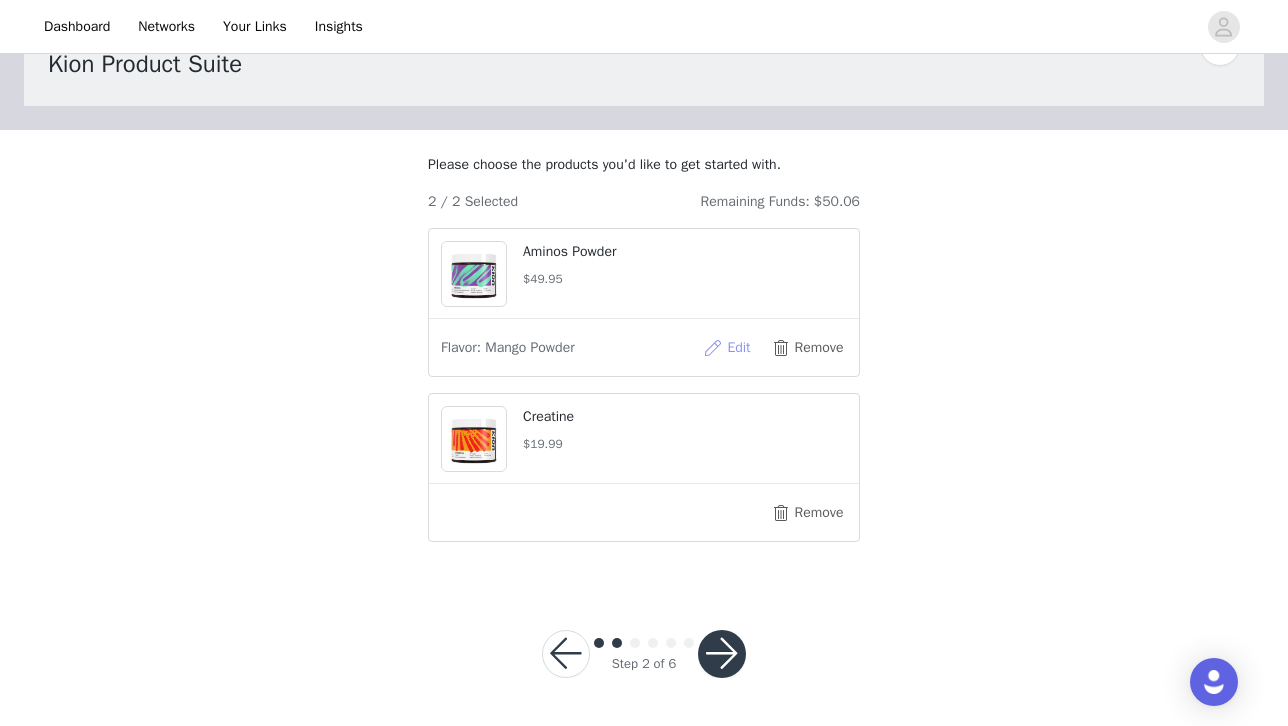 click on "Edit" at bounding box center (727, 348) 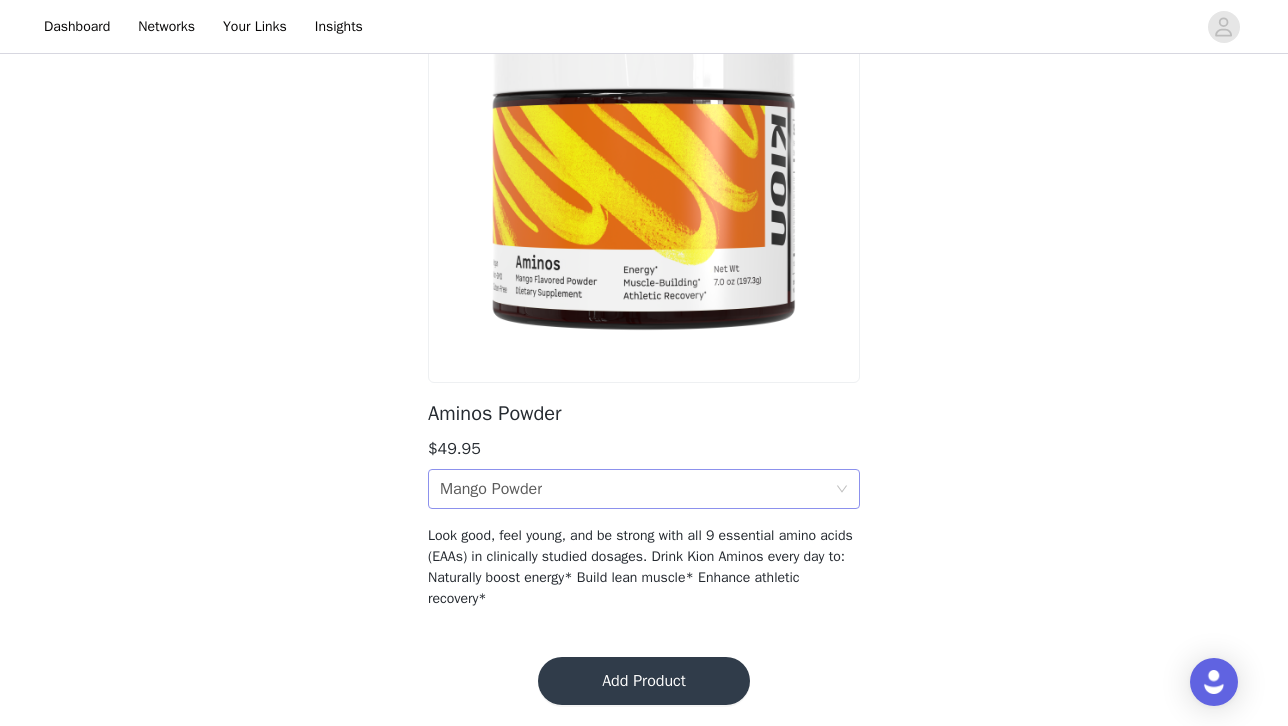 scroll, scrollTop: 182, scrollLeft: 0, axis: vertical 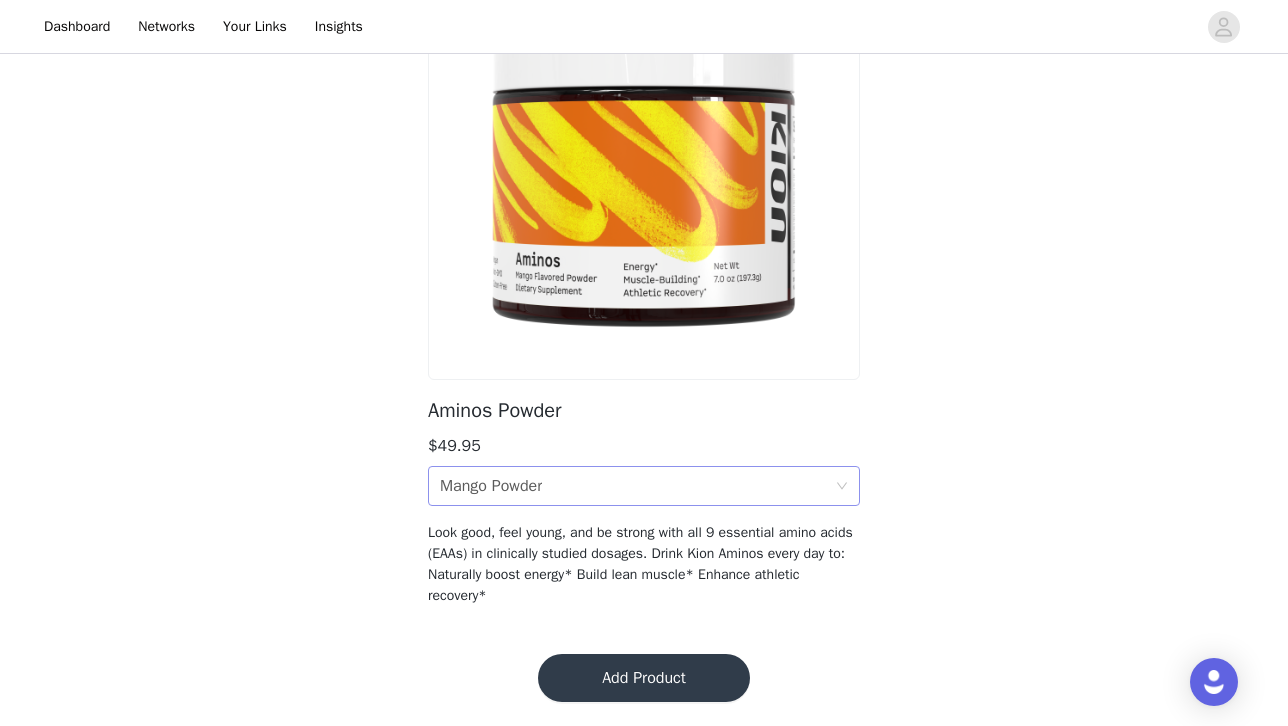 click on "Flavor Mango Powder" at bounding box center [637, 486] 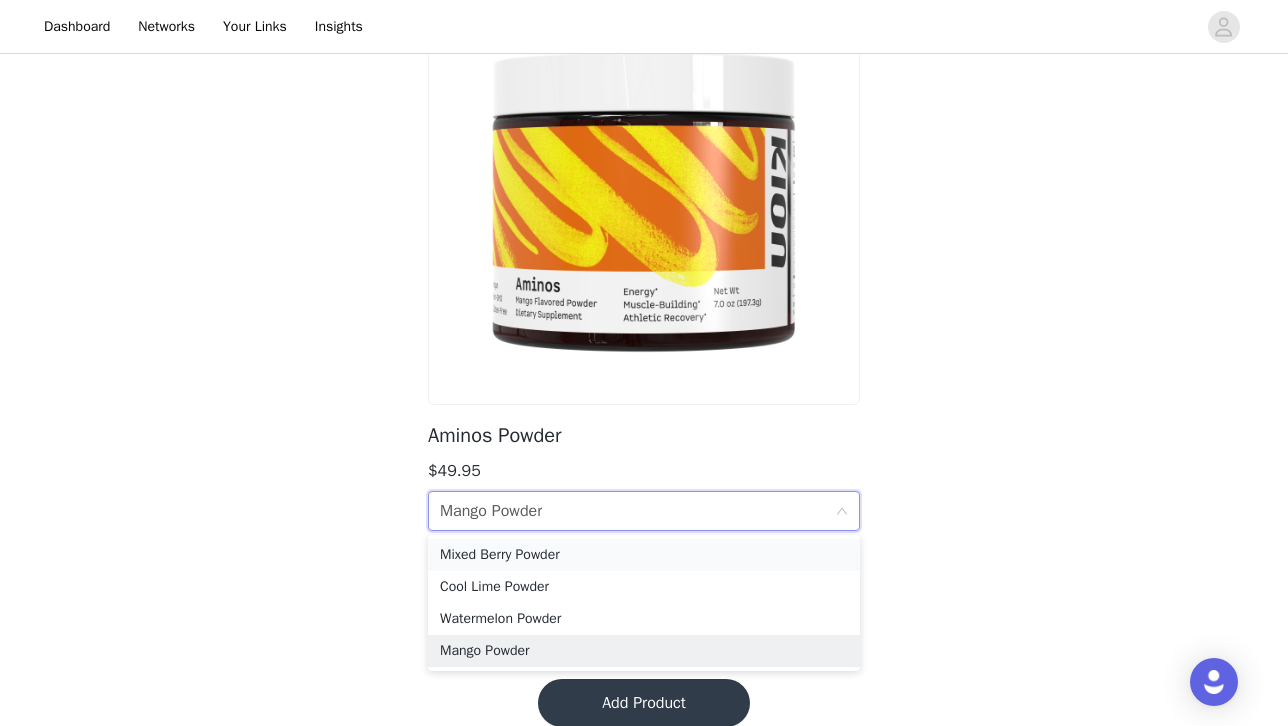 scroll, scrollTop: 182, scrollLeft: 0, axis: vertical 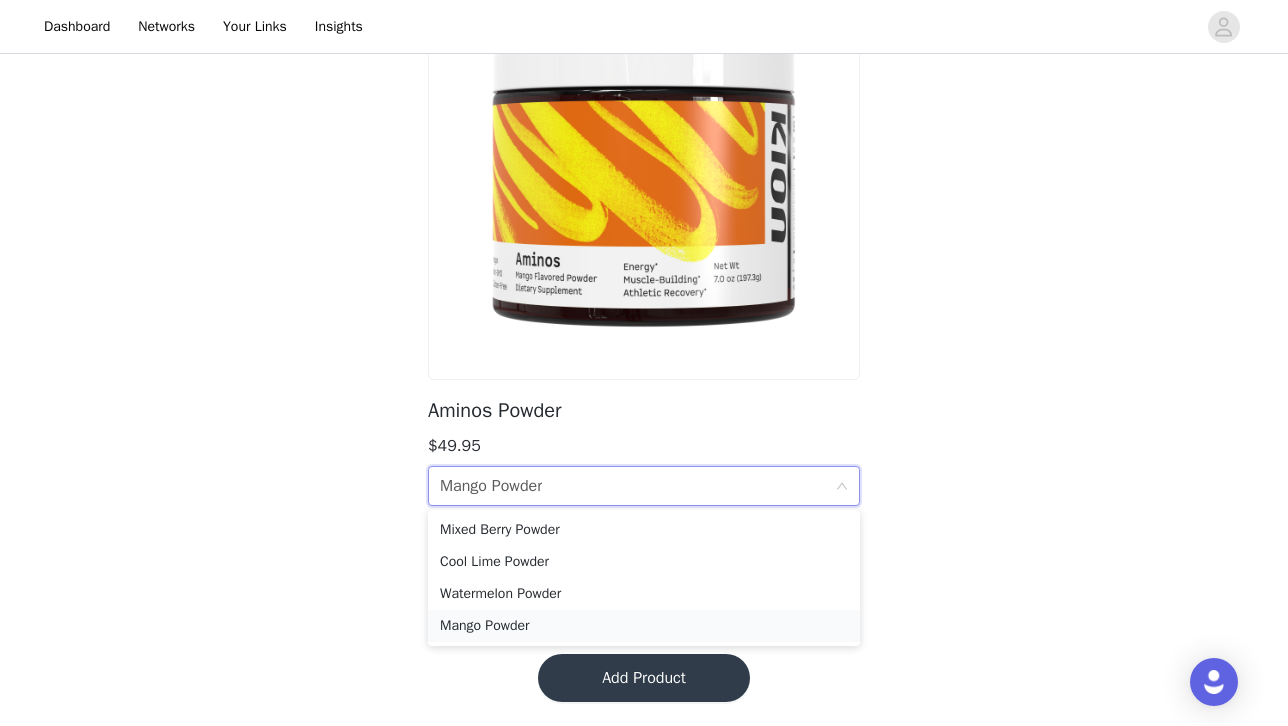 click on "Mango Powder" at bounding box center [644, 626] 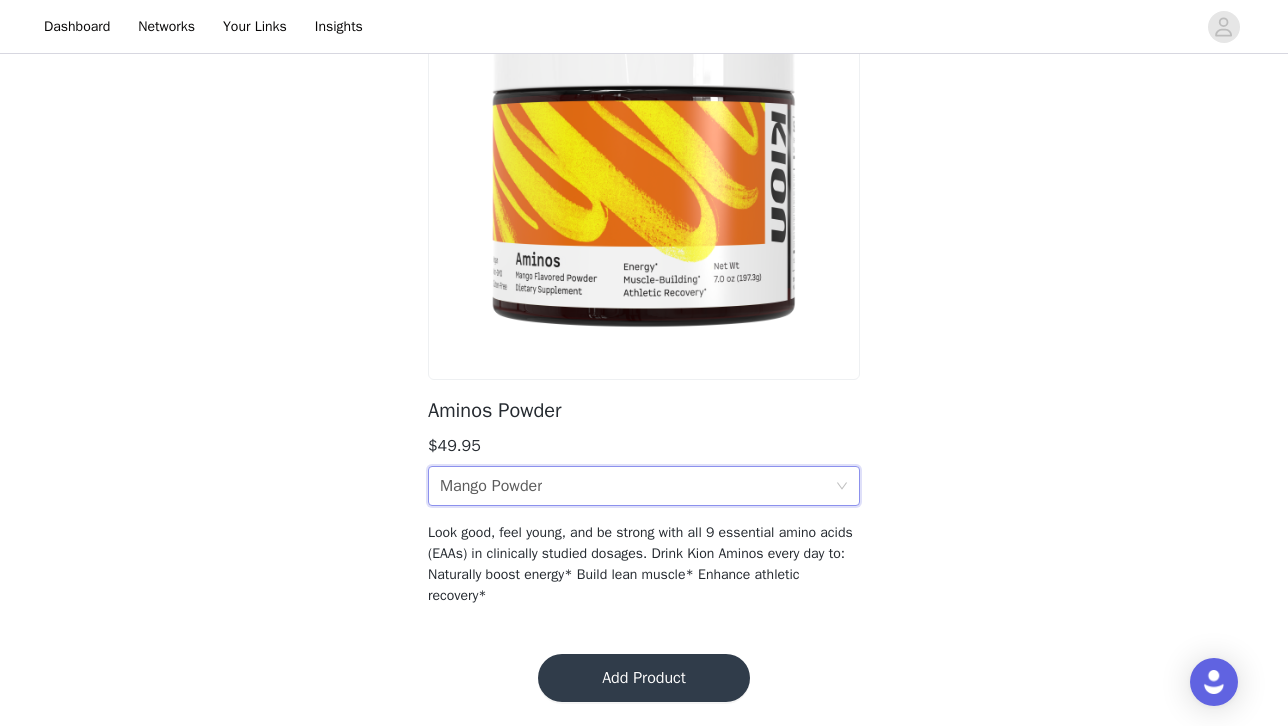 click on "Add Product" at bounding box center (644, 678) 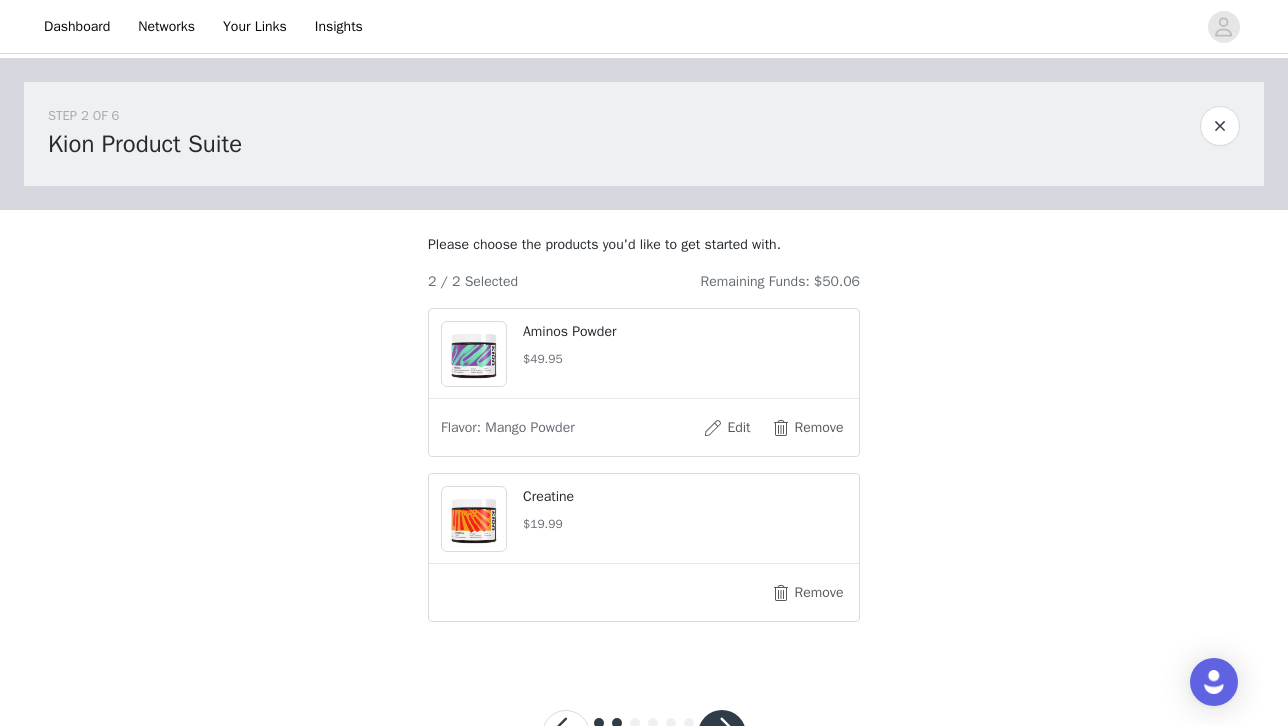 scroll, scrollTop: 100, scrollLeft: 0, axis: vertical 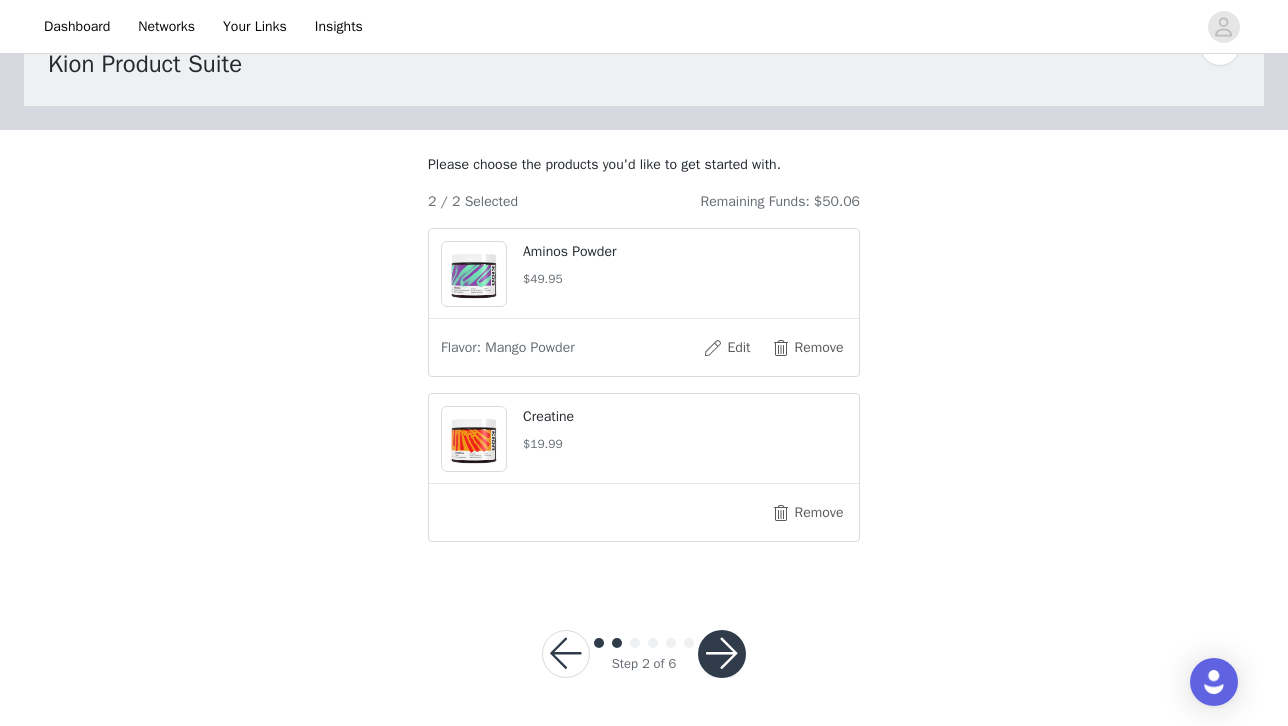 drag, startPoint x: 715, startPoint y: 656, endPoint x: 793, endPoint y: 600, distance: 96.02083 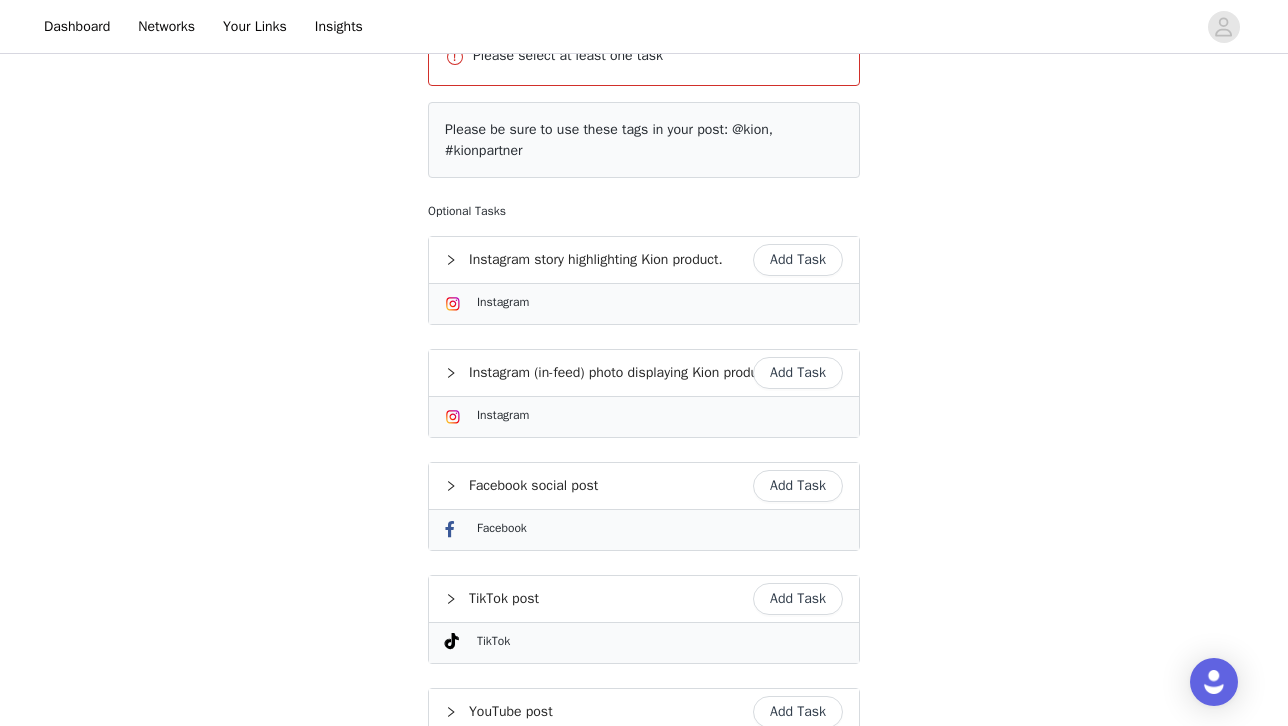 scroll, scrollTop: 265, scrollLeft: 0, axis: vertical 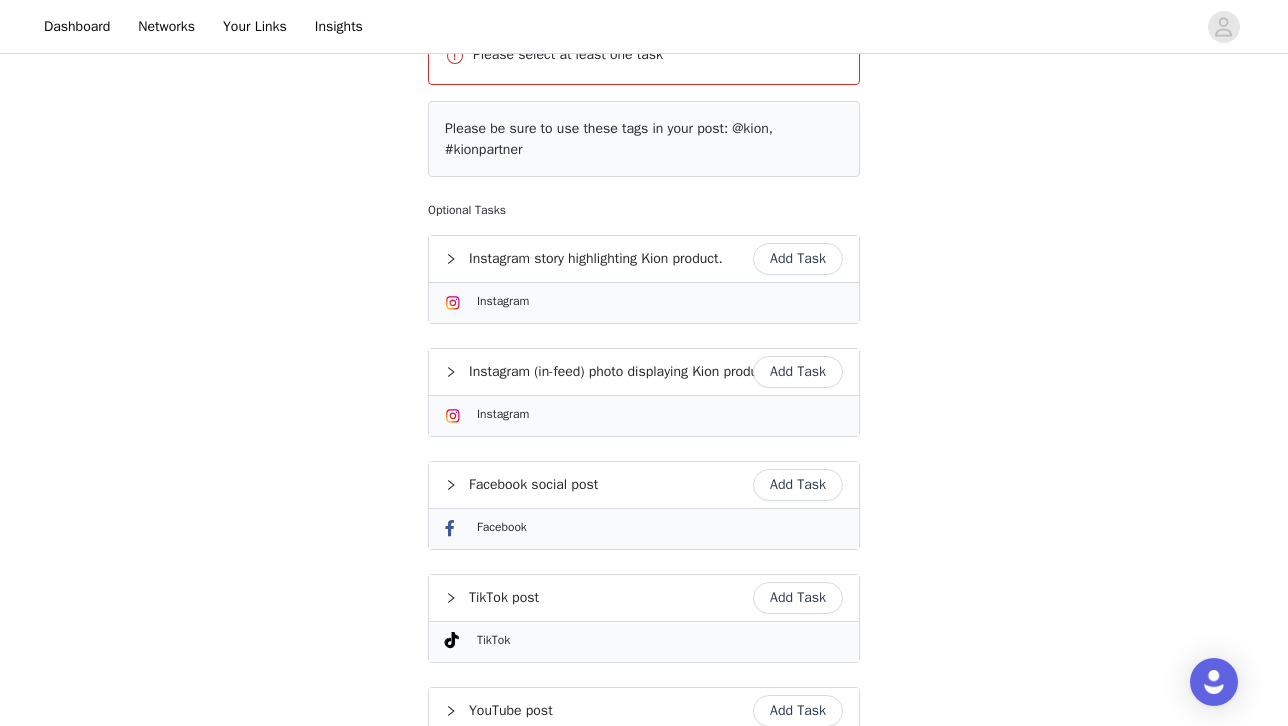 click on "Add Task" at bounding box center (798, 259) 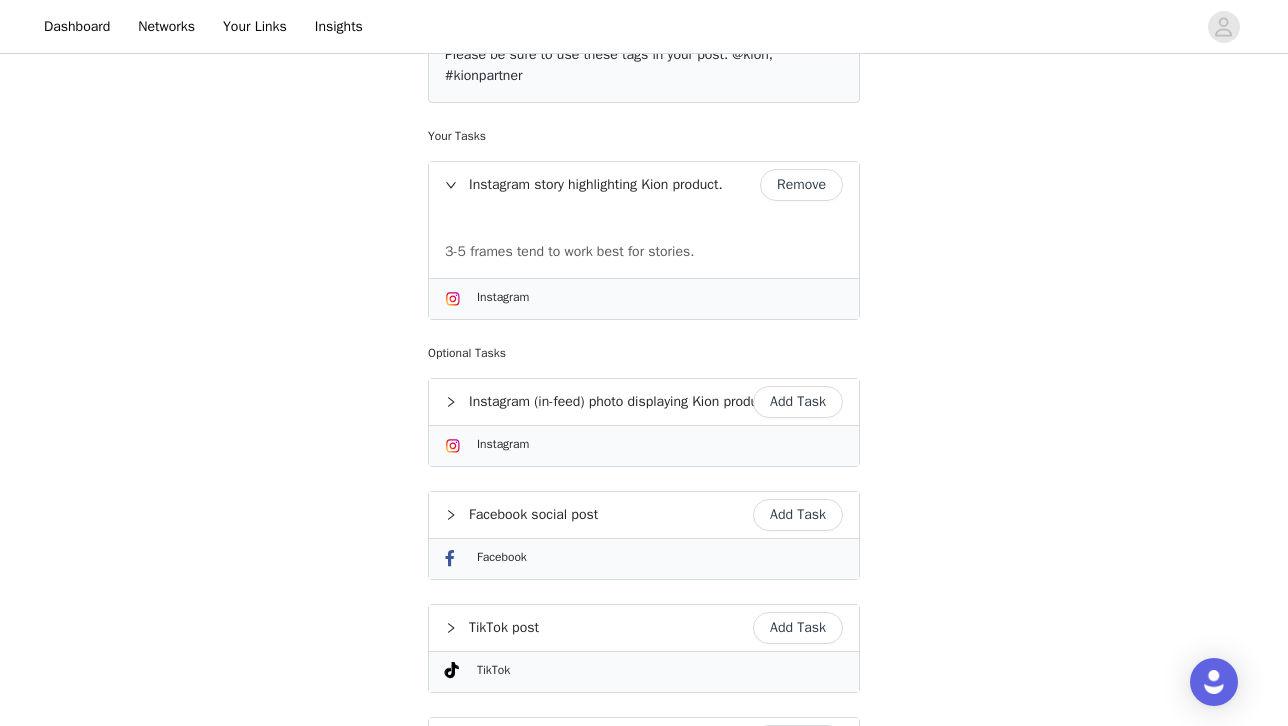 click on "Add Task" at bounding box center (798, 402) 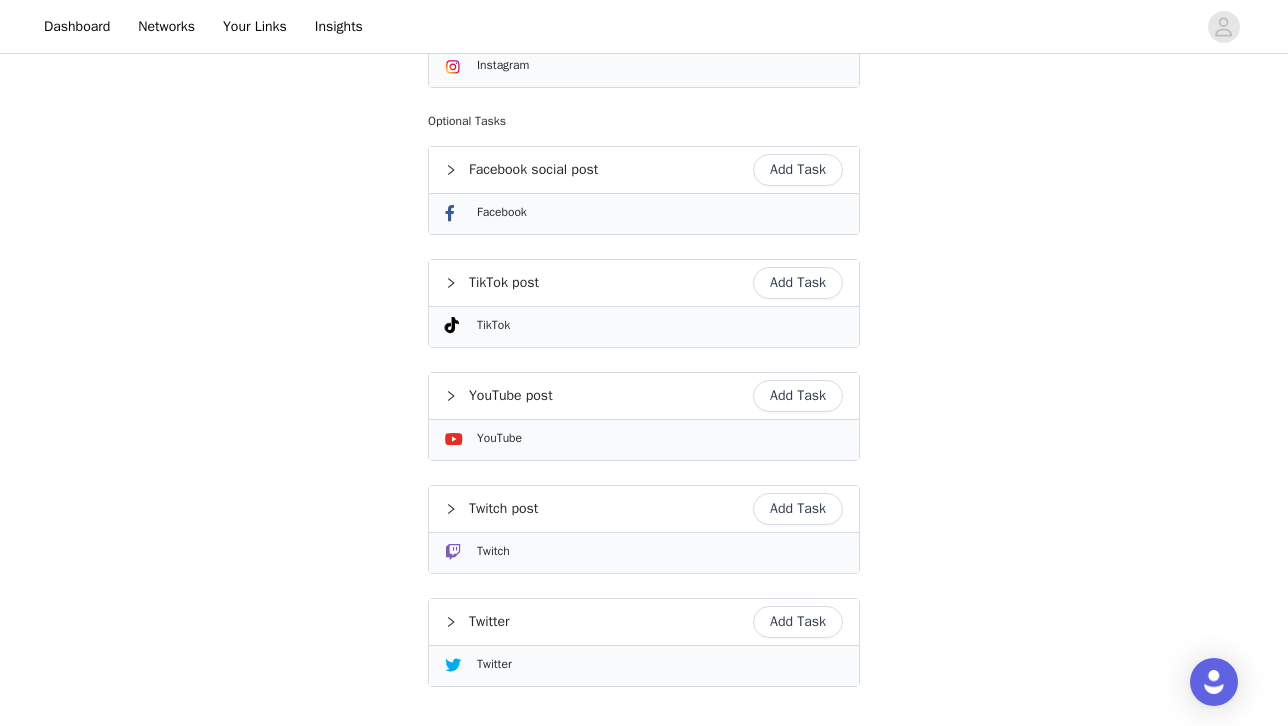 scroll, scrollTop: 876, scrollLeft: 0, axis: vertical 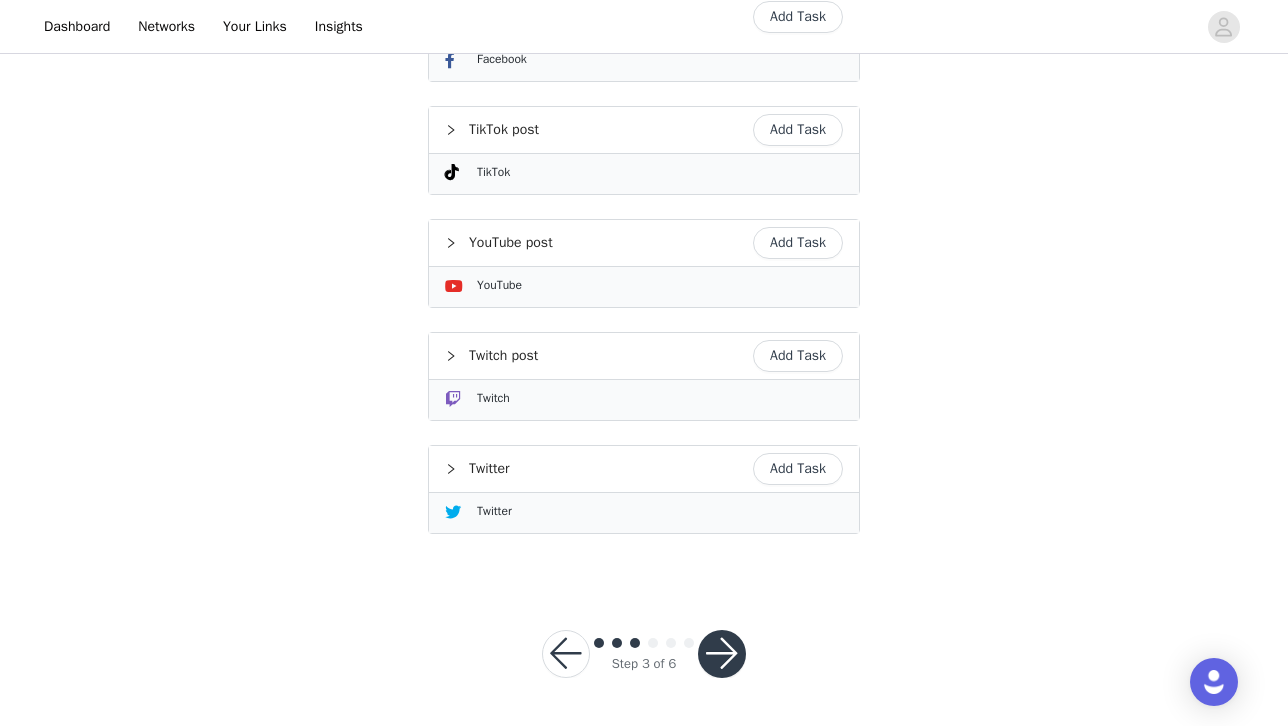 click at bounding box center (722, 654) 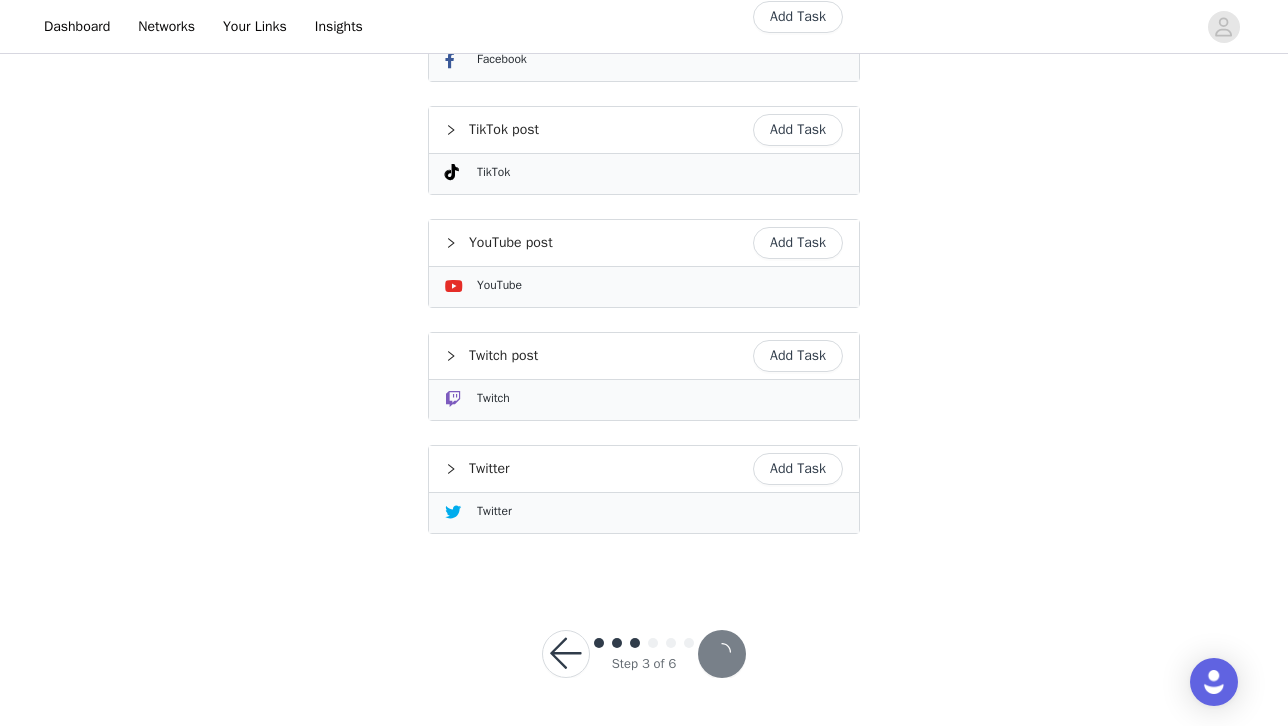 scroll, scrollTop: 873, scrollLeft: 0, axis: vertical 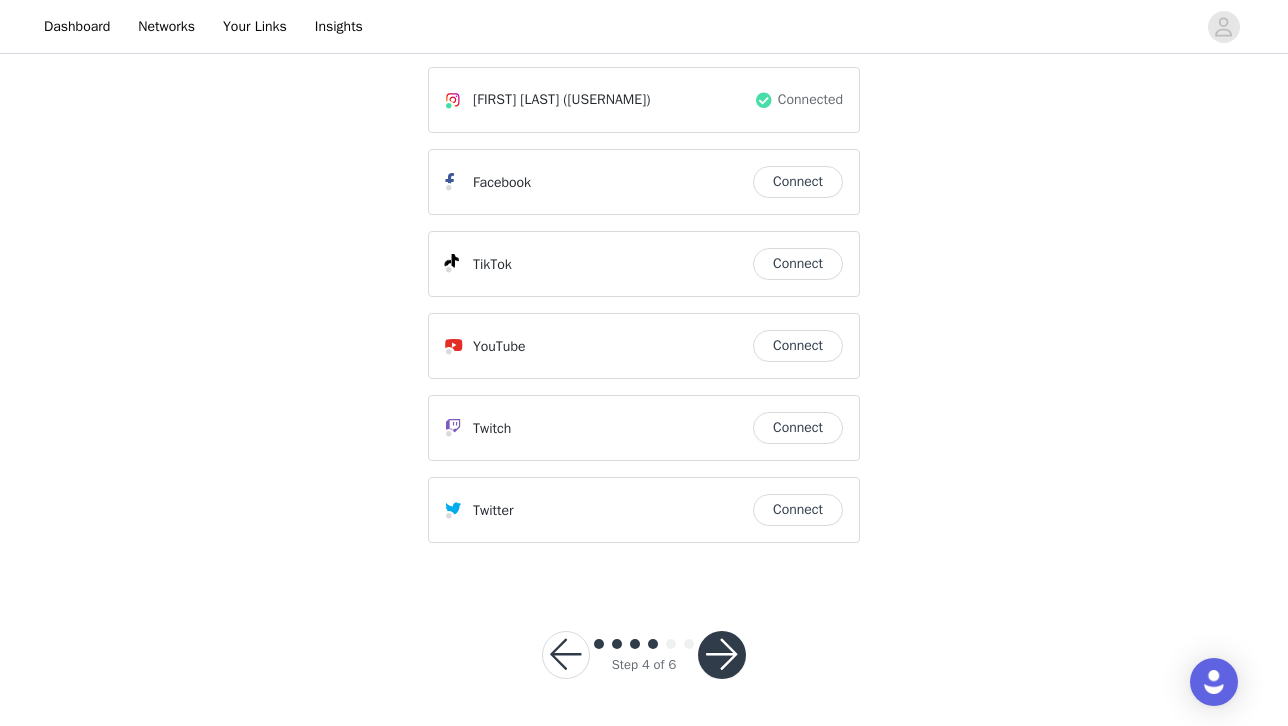 click at bounding box center [722, 655] 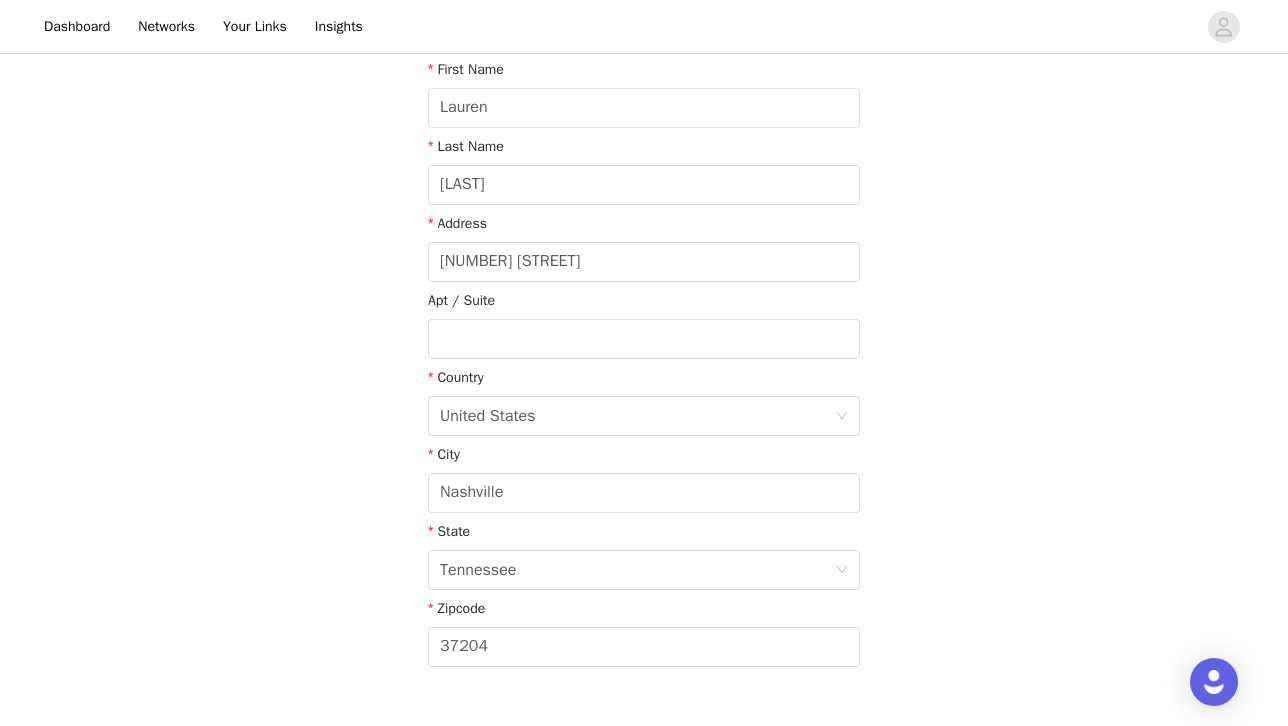 scroll, scrollTop: 508, scrollLeft: 0, axis: vertical 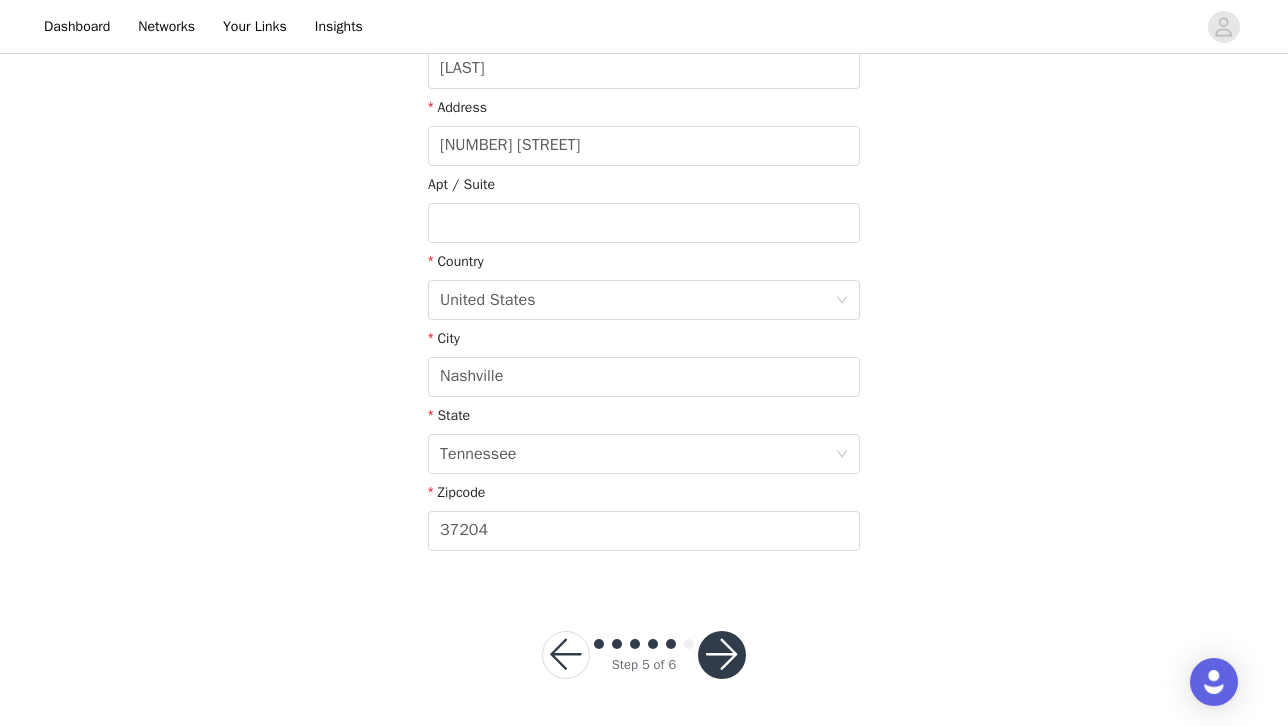 click at bounding box center [722, 655] 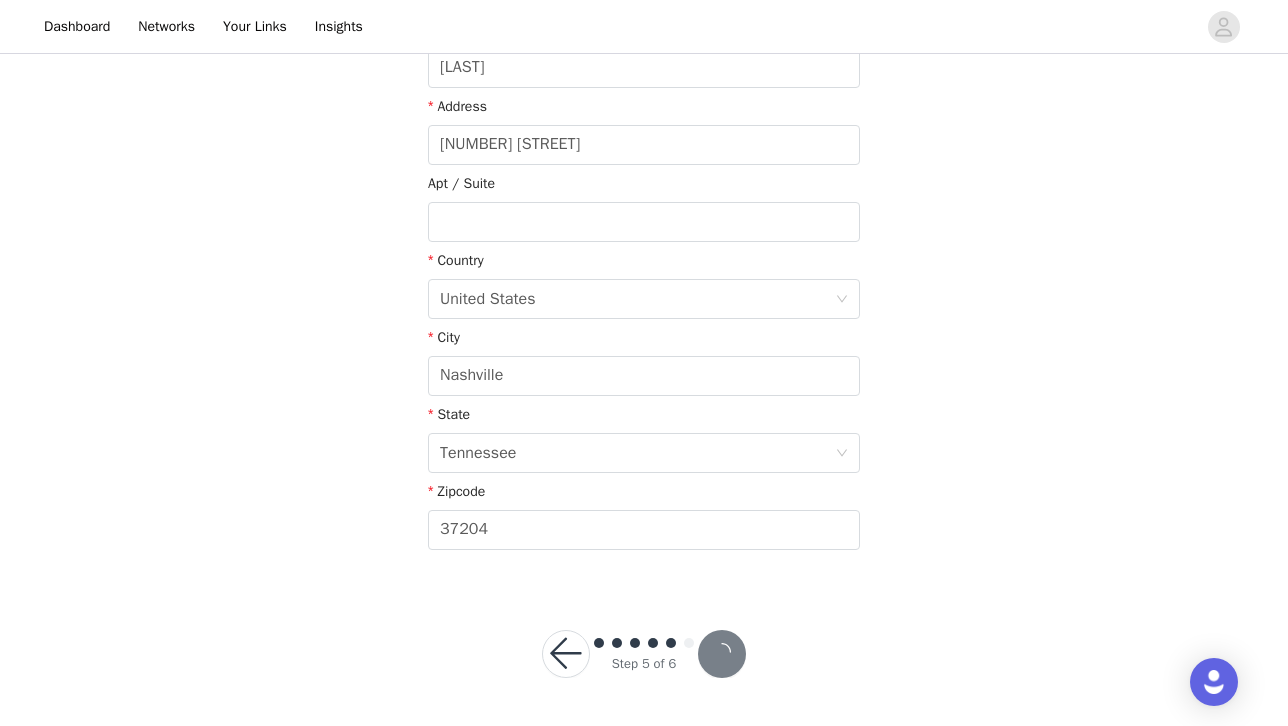 scroll, scrollTop: 434, scrollLeft: 0, axis: vertical 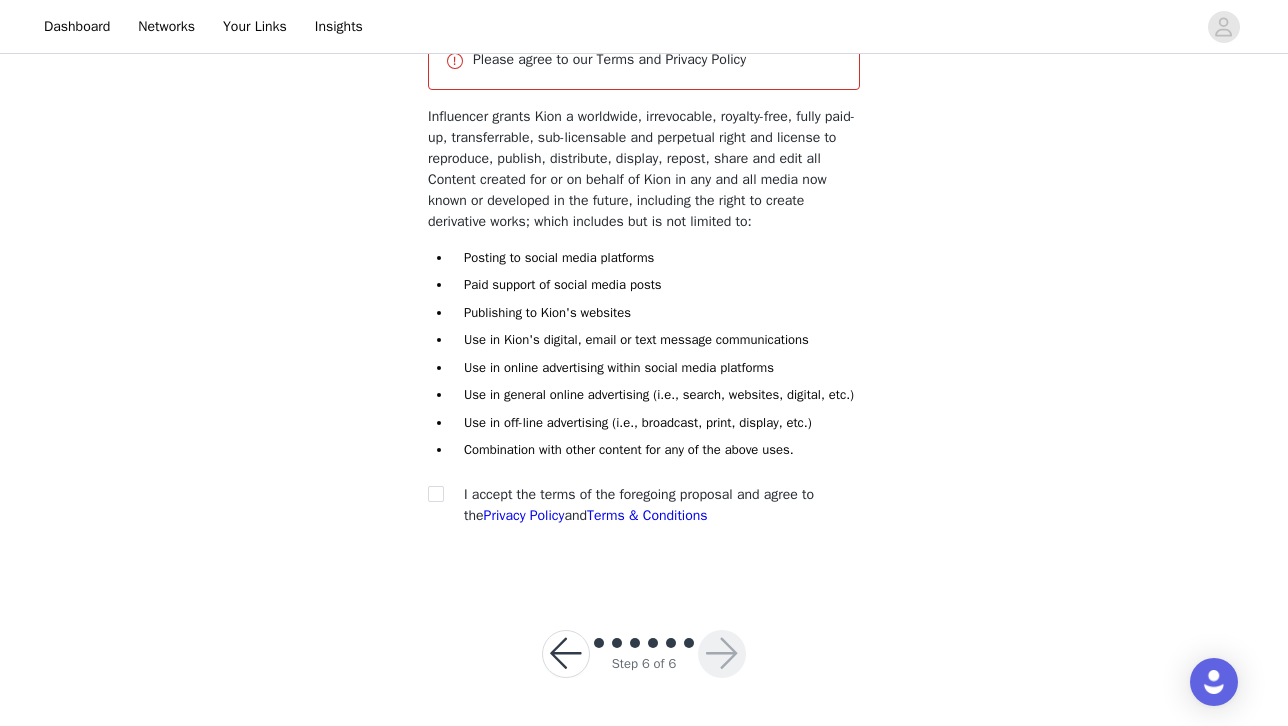 click on "You must agree to these content rights to participate.         Please agree to our Terms and Privacy Policy     Influencer grants Kion a worldwide, irrevocable, royalty-free, fully paid-up, transferrable, sub-licensable and perpetual right and license to reproduce, publish, distribute, display, repost, share and edit all Content created for or on behalf of Kion in any and all media now known or developed in the future, including the right to create derivative works; which includes but is not limited to:   Posting to social media platforms Paid support of social media posts Publishing to Kion's websites Use in Kion's digital, email or text message communications Use in online advertising within social media platforms Use in general online advertising (i.e., search, websites, digital, etc.) Use in off-line advertising (i.e., broadcast, print, display, etc.) Combination with other content for any of the above uses.       Privacy Policy Terms & Conditions" at bounding box center [644, 272] 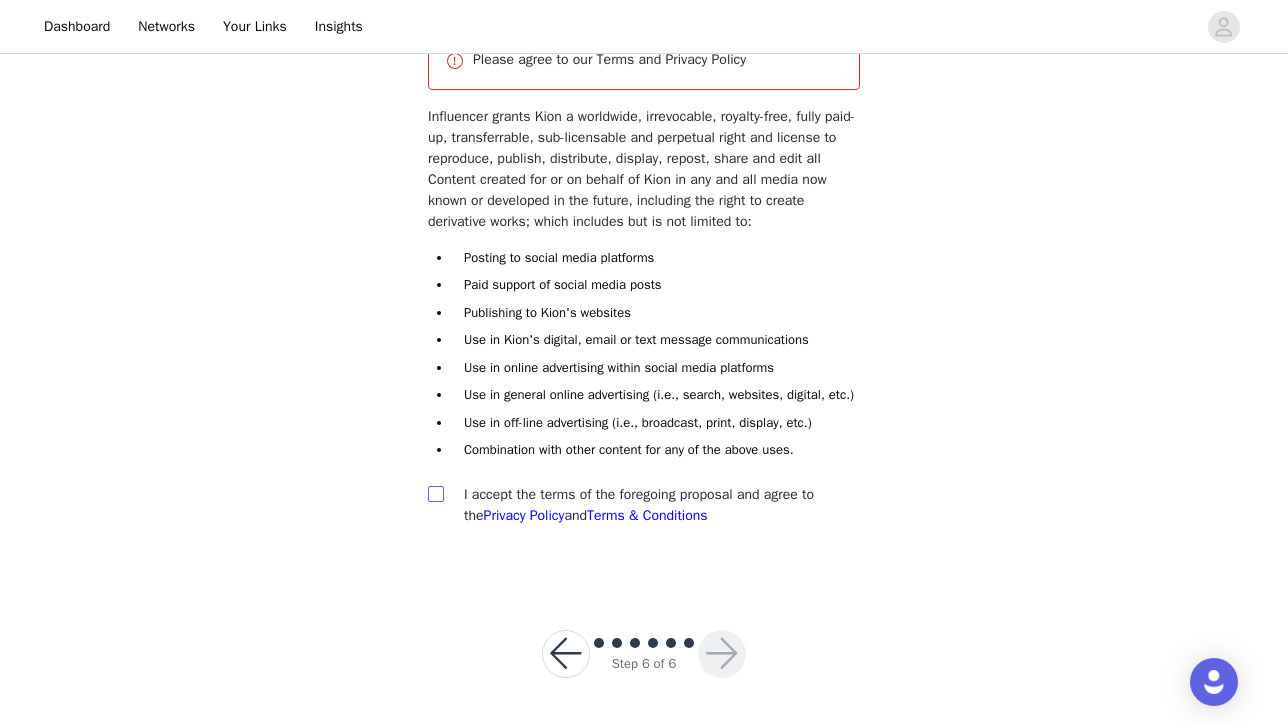 click at bounding box center [435, 493] 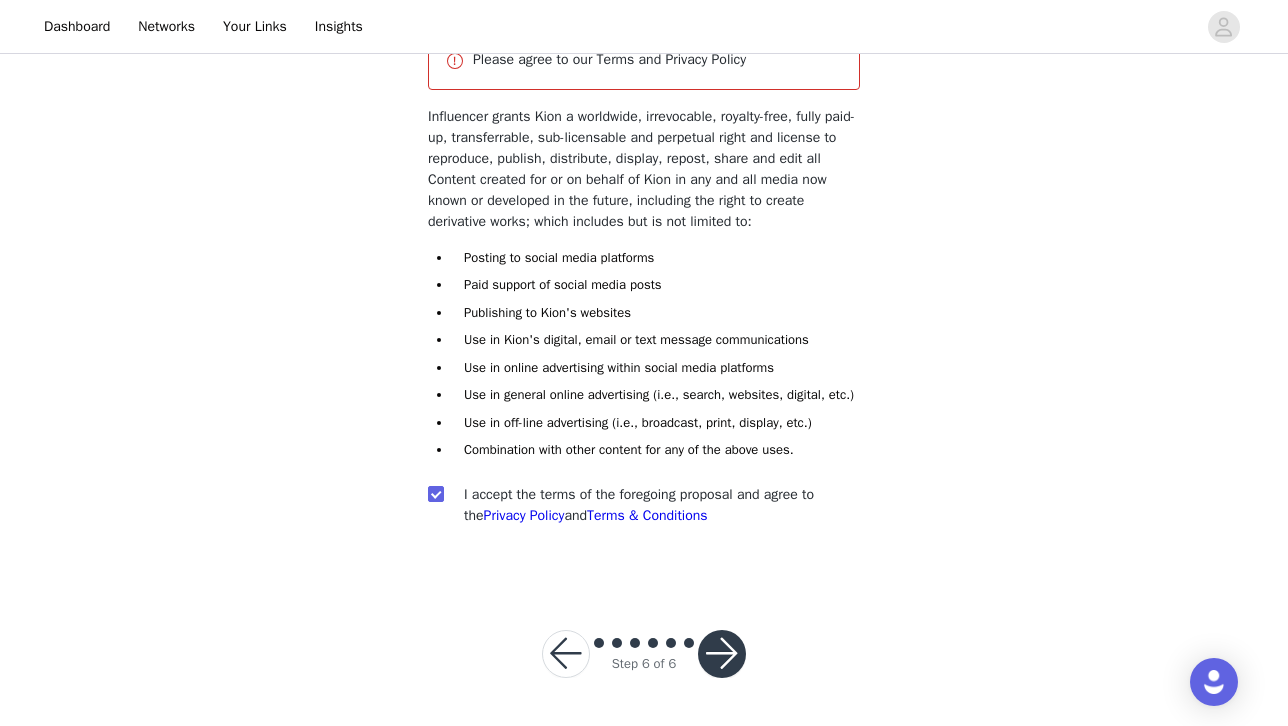 click at bounding box center (722, 654) 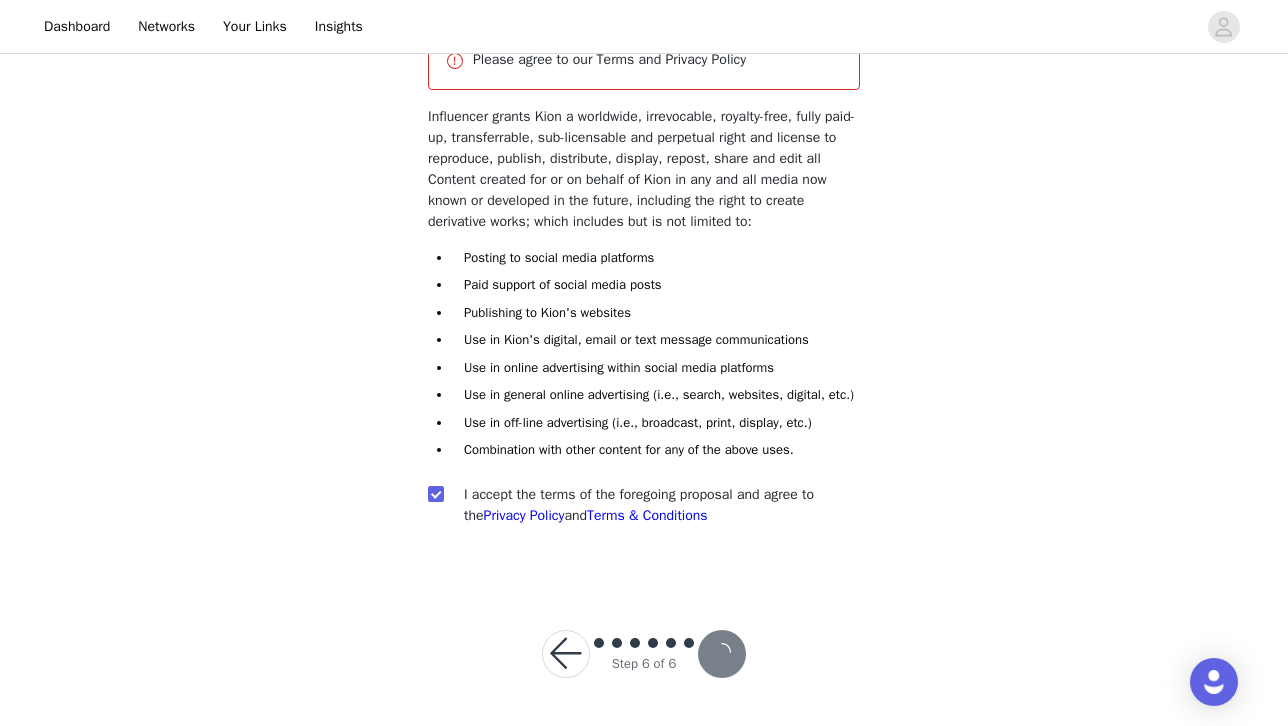 scroll, scrollTop: 192, scrollLeft: 0, axis: vertical 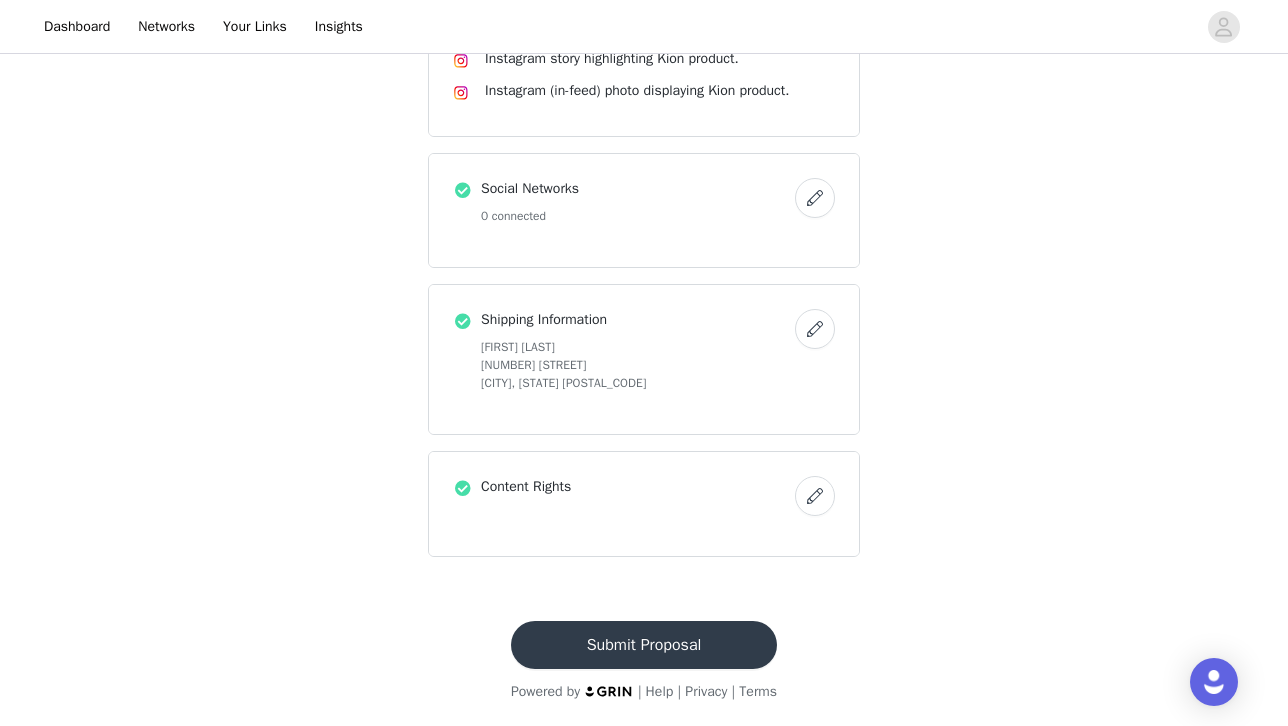 click on "Submit Proposal" at bounding box center [644, 645] 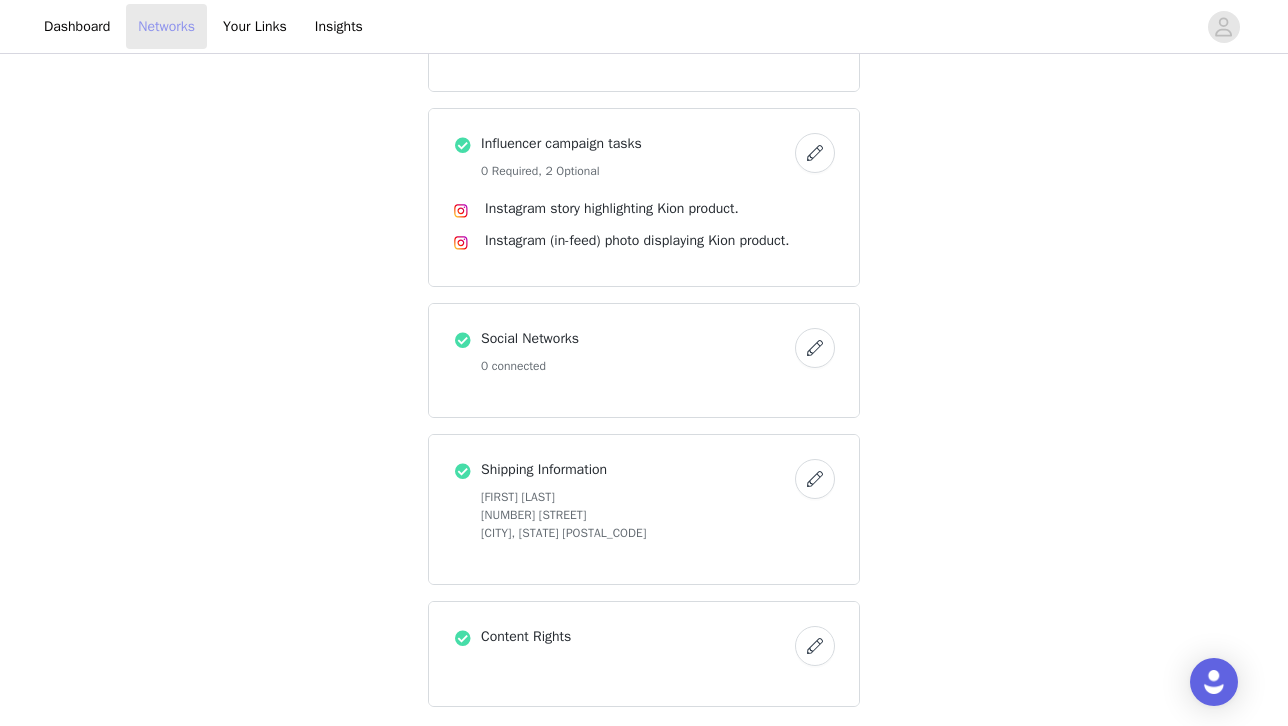 scroll, scrollTop: 0, scrollLeft: 0, axis: both 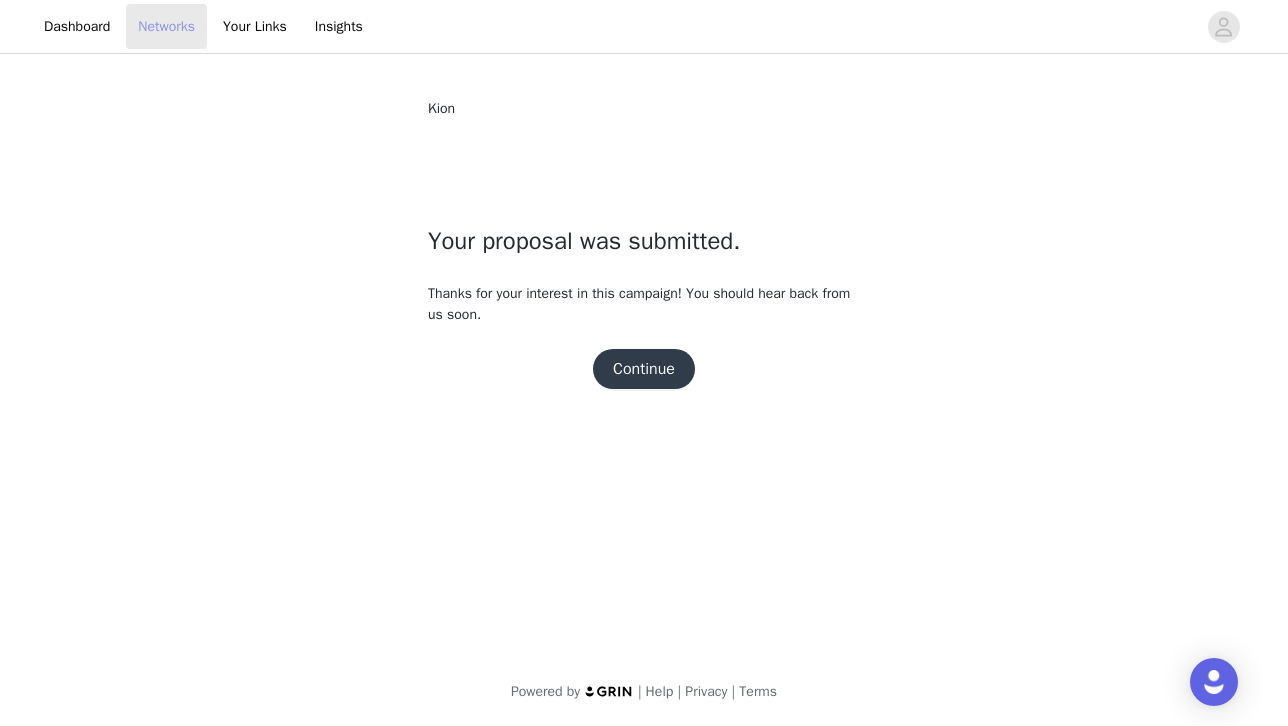 click on "Networks" at bounding box center (166, 26) 